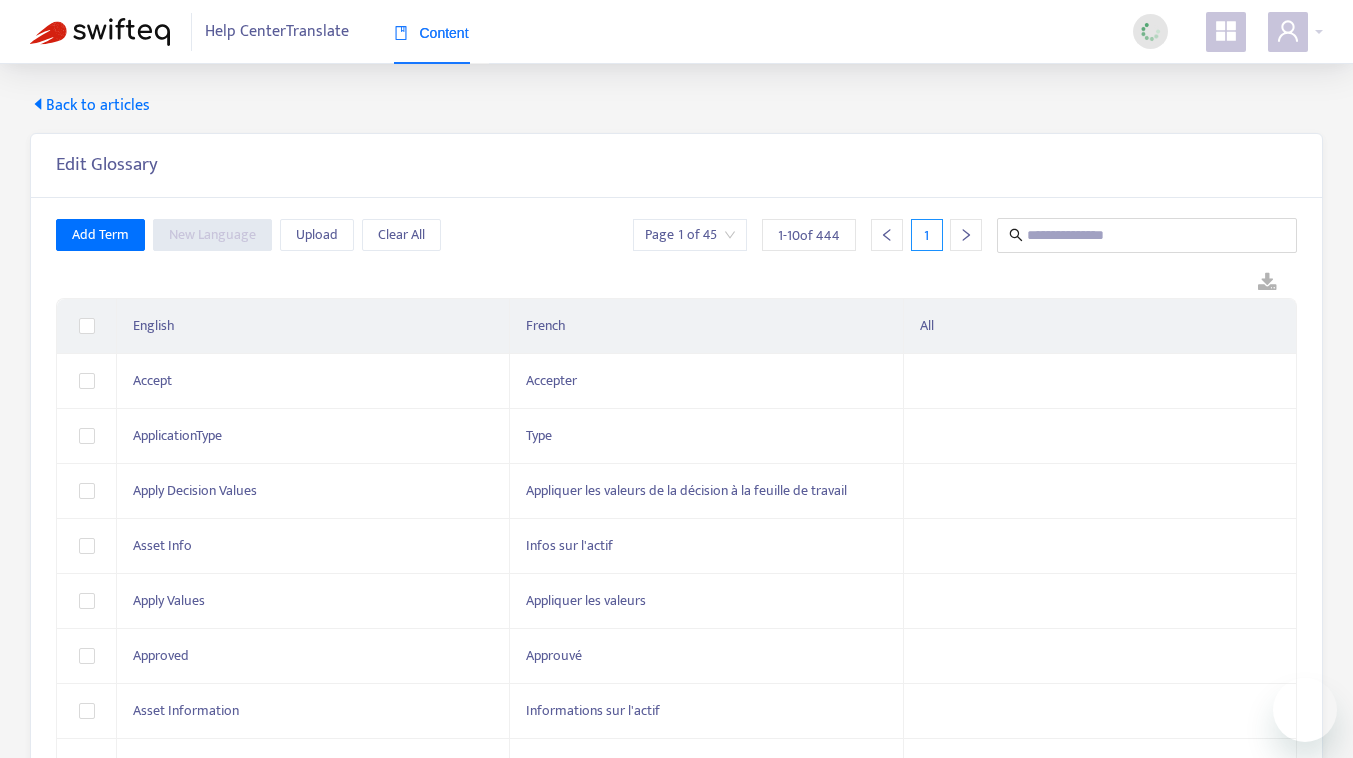 scroll, scrollTop: 119, scrollLeft: 0, axis: vertical 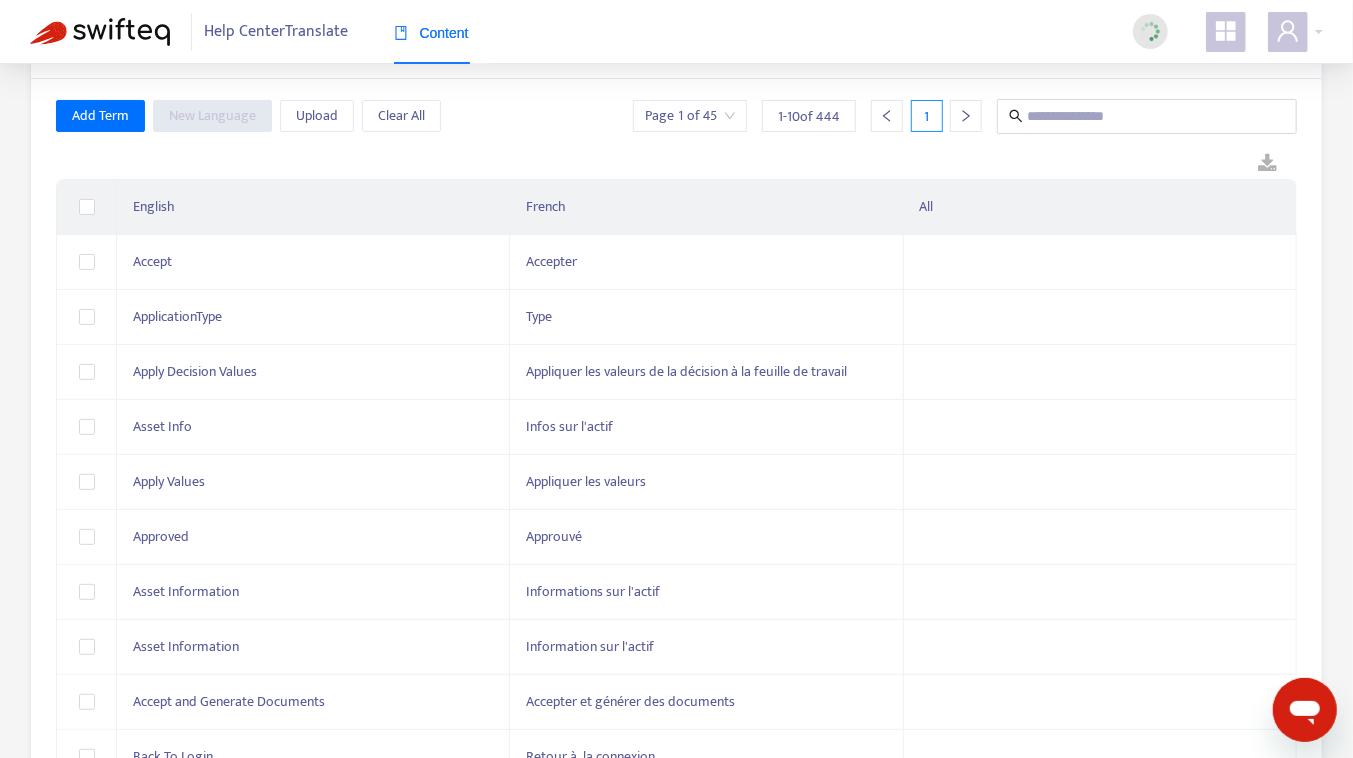 drag, startPoint x: 1281, startPoint y: 37, endPoint x: 1274, endPoint y: 53, distance: 17.464249 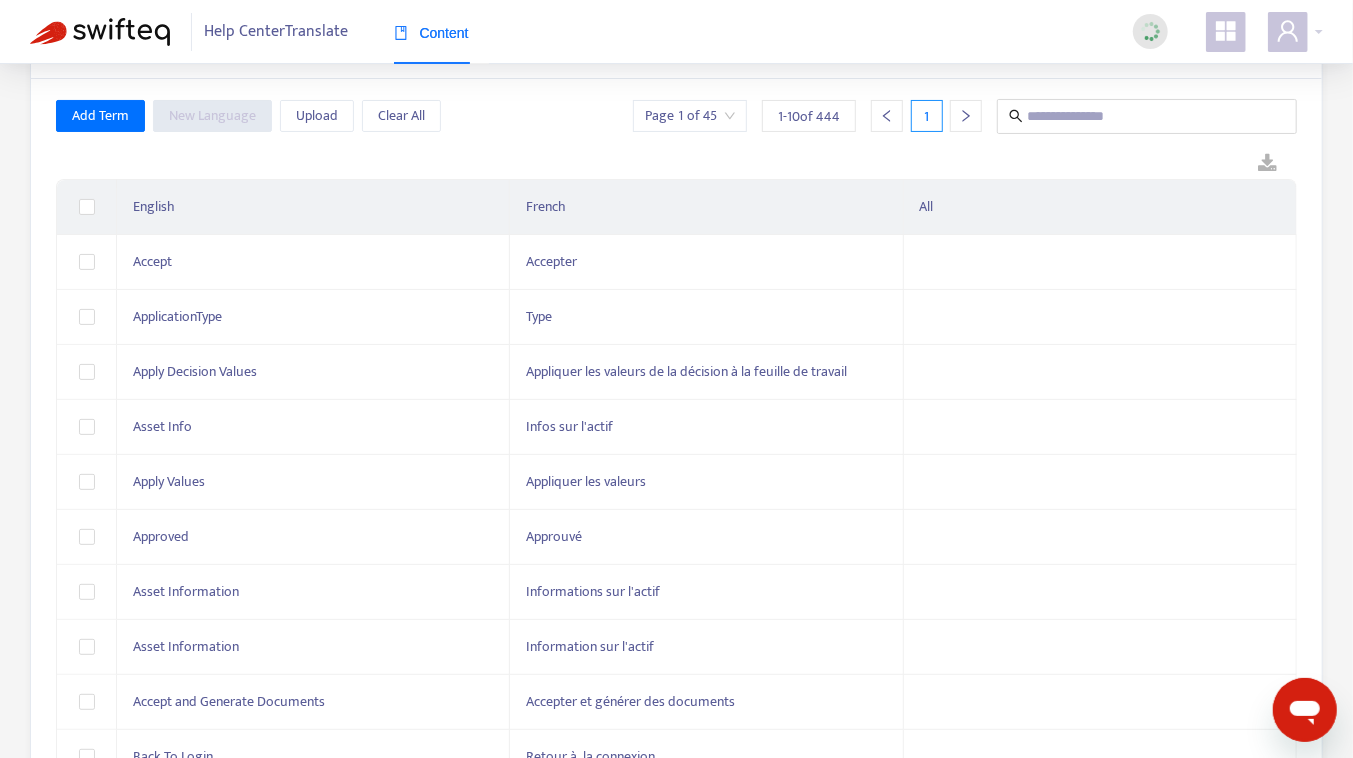 click 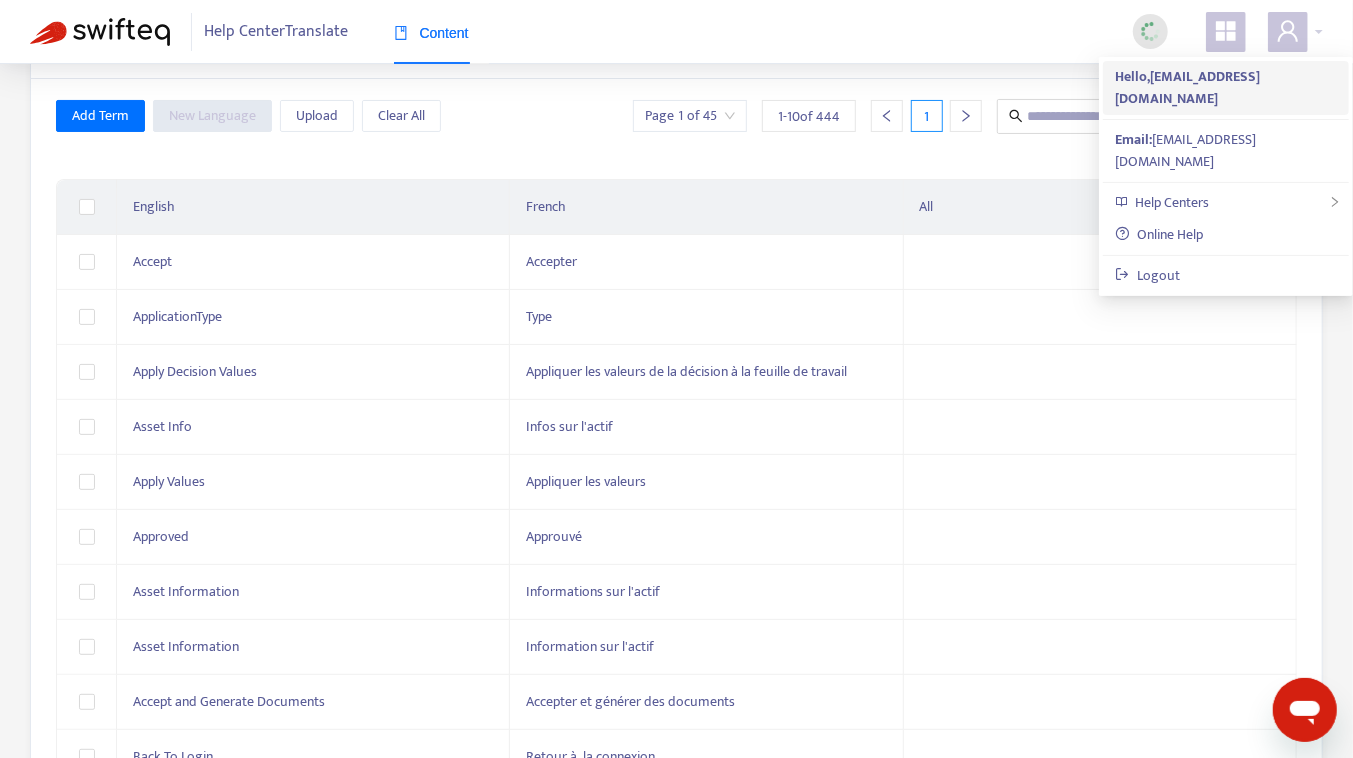 click on "Hello,  sdinwoodie@inovatec.ca" at bounding box center [1187, 87] 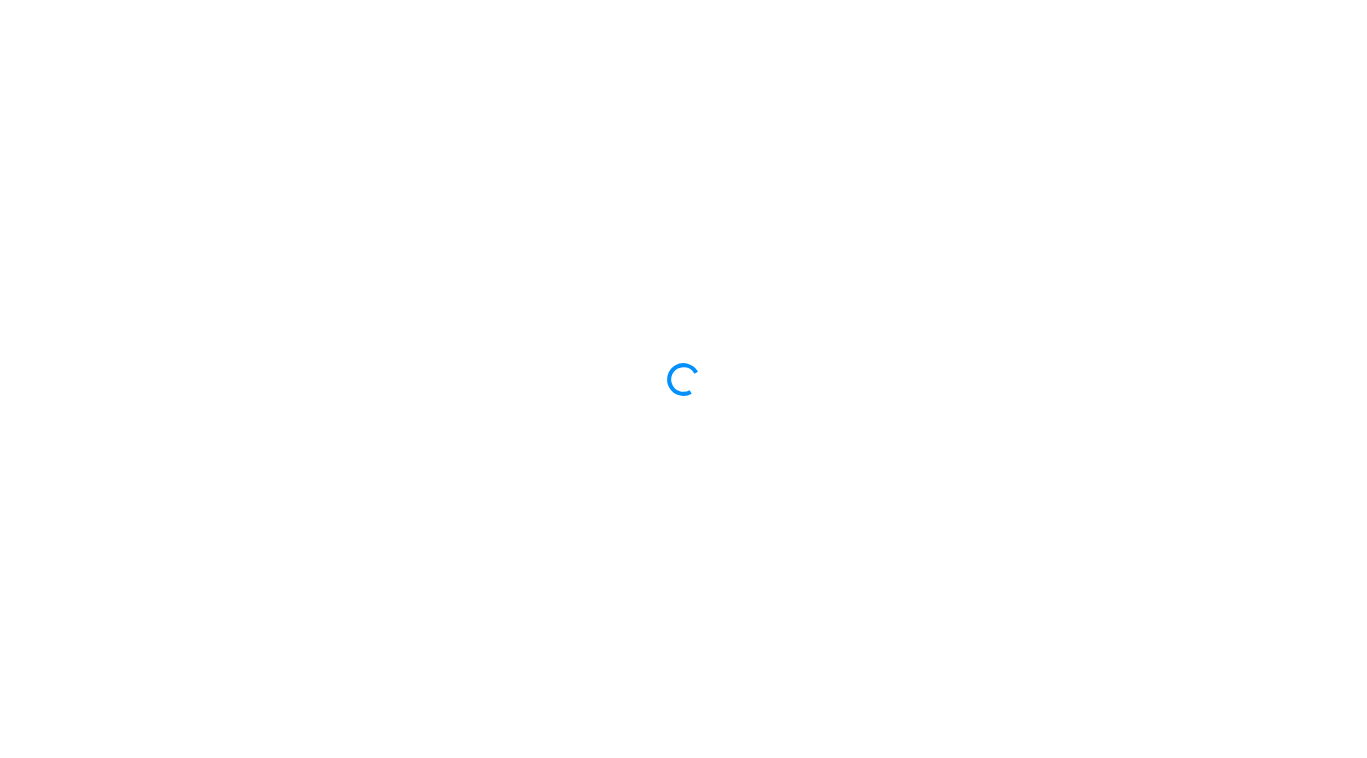 scroll, scrollTop: 0, scrollLeft: 0, axis: both 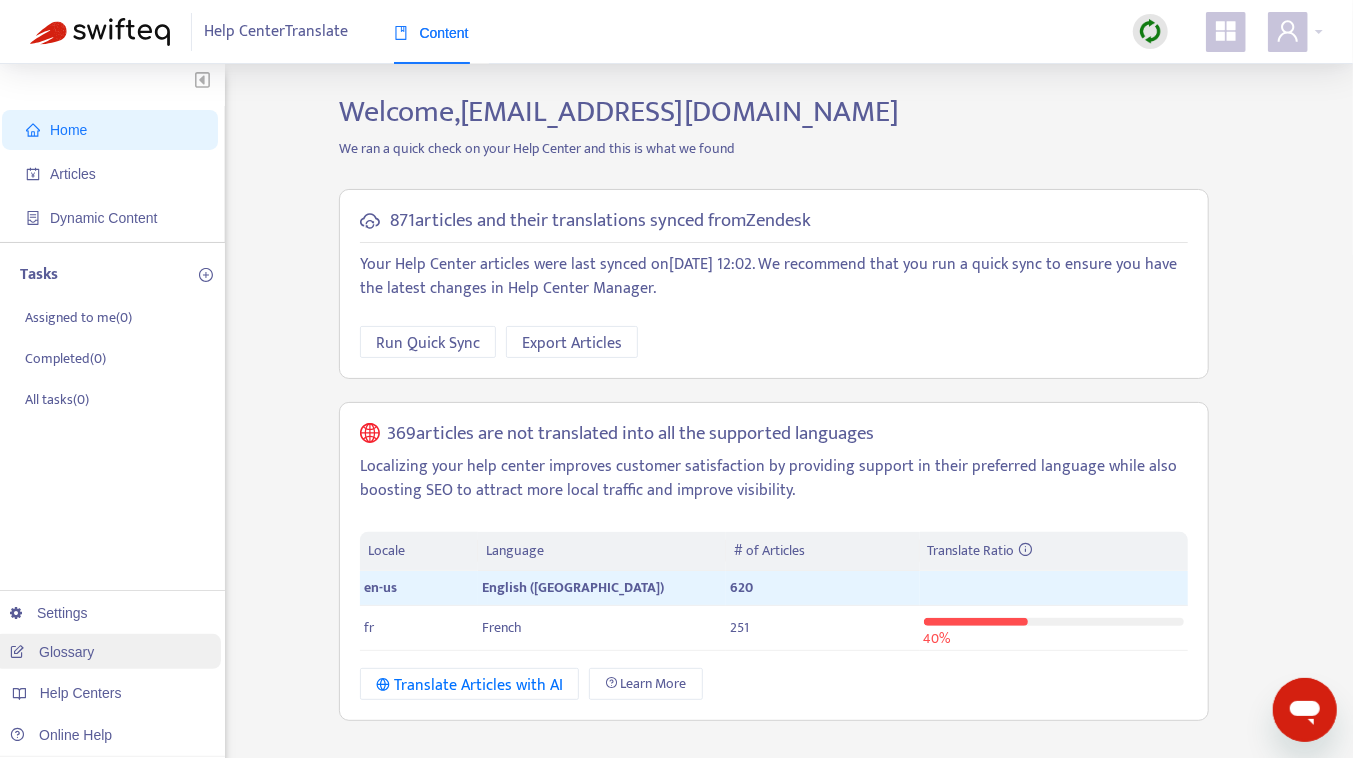 click on "Glossary" at bounding box center [52, 652] 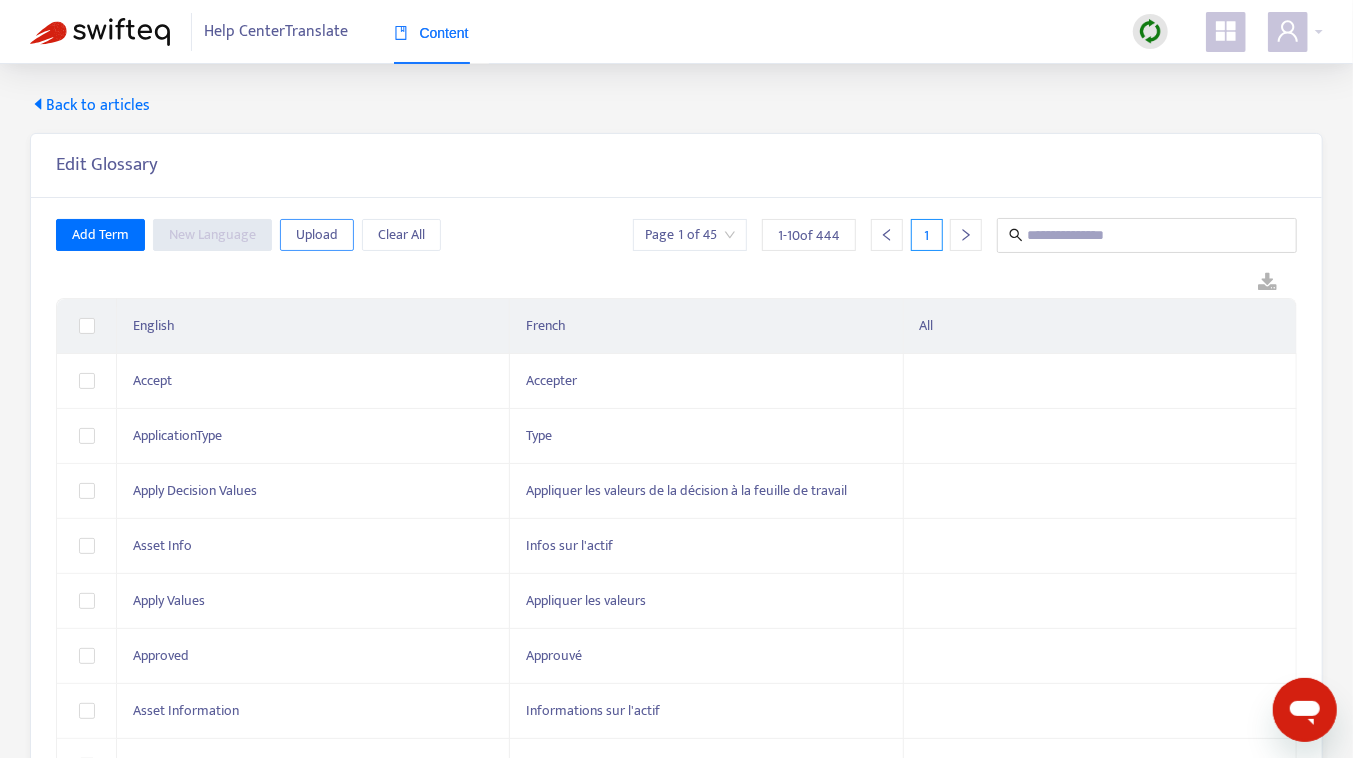 click on "Upload" at bounding box center [317, 235] 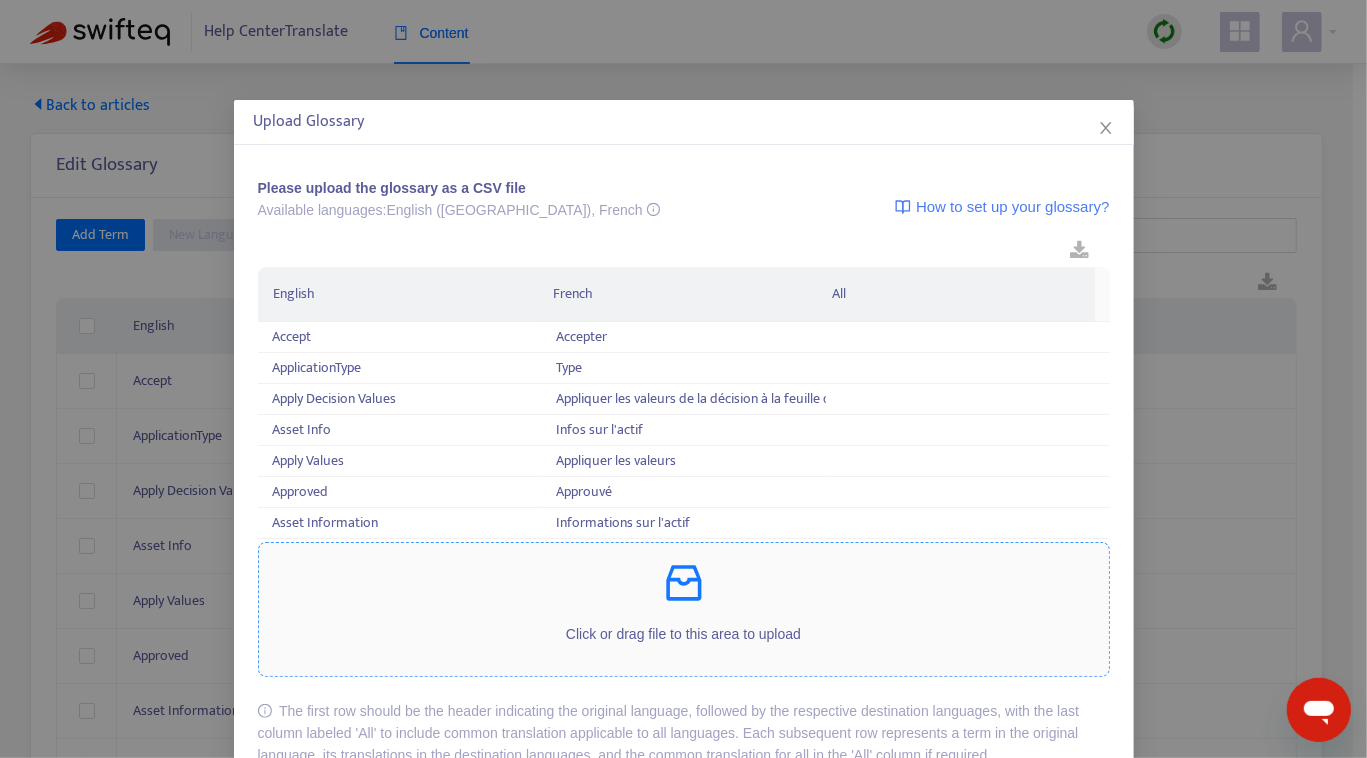 click 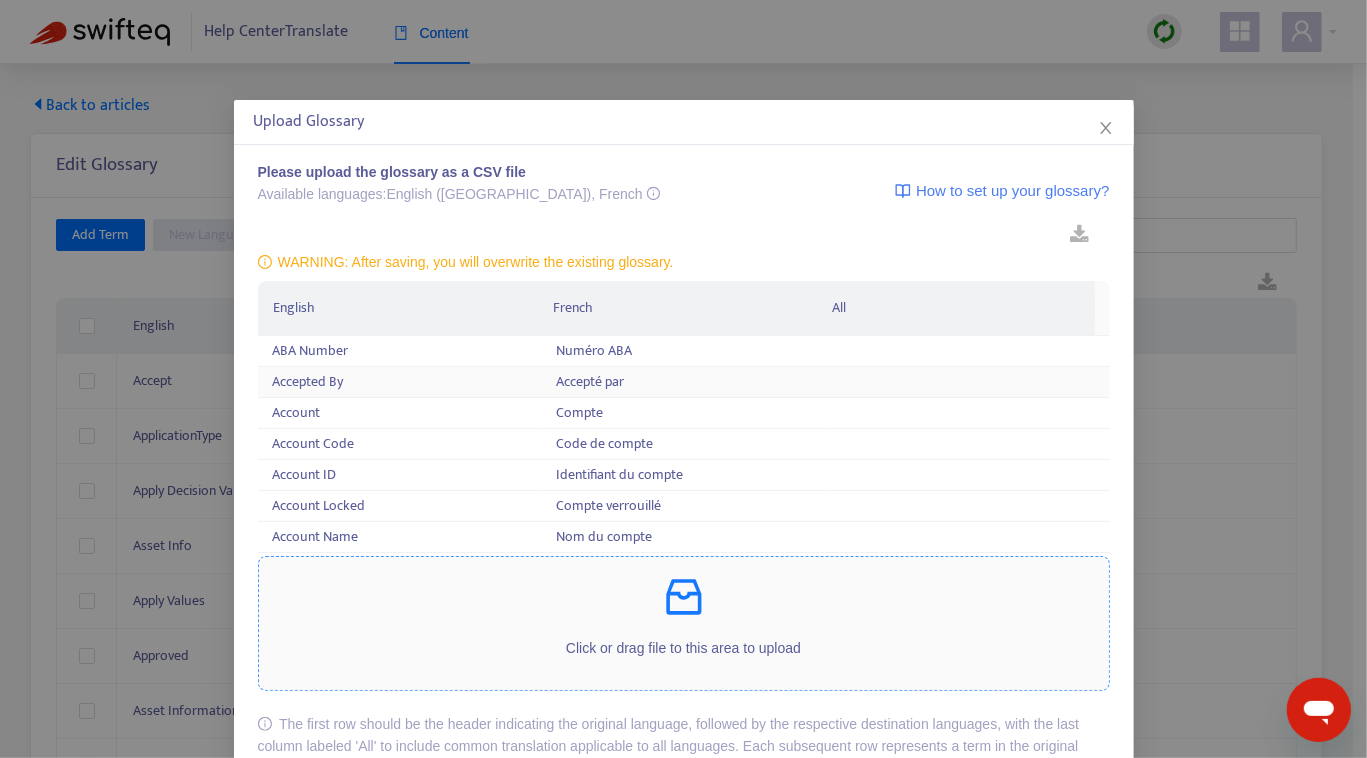 scroll, scrollTop: 17, scrollLeft: 0, axis: vertical 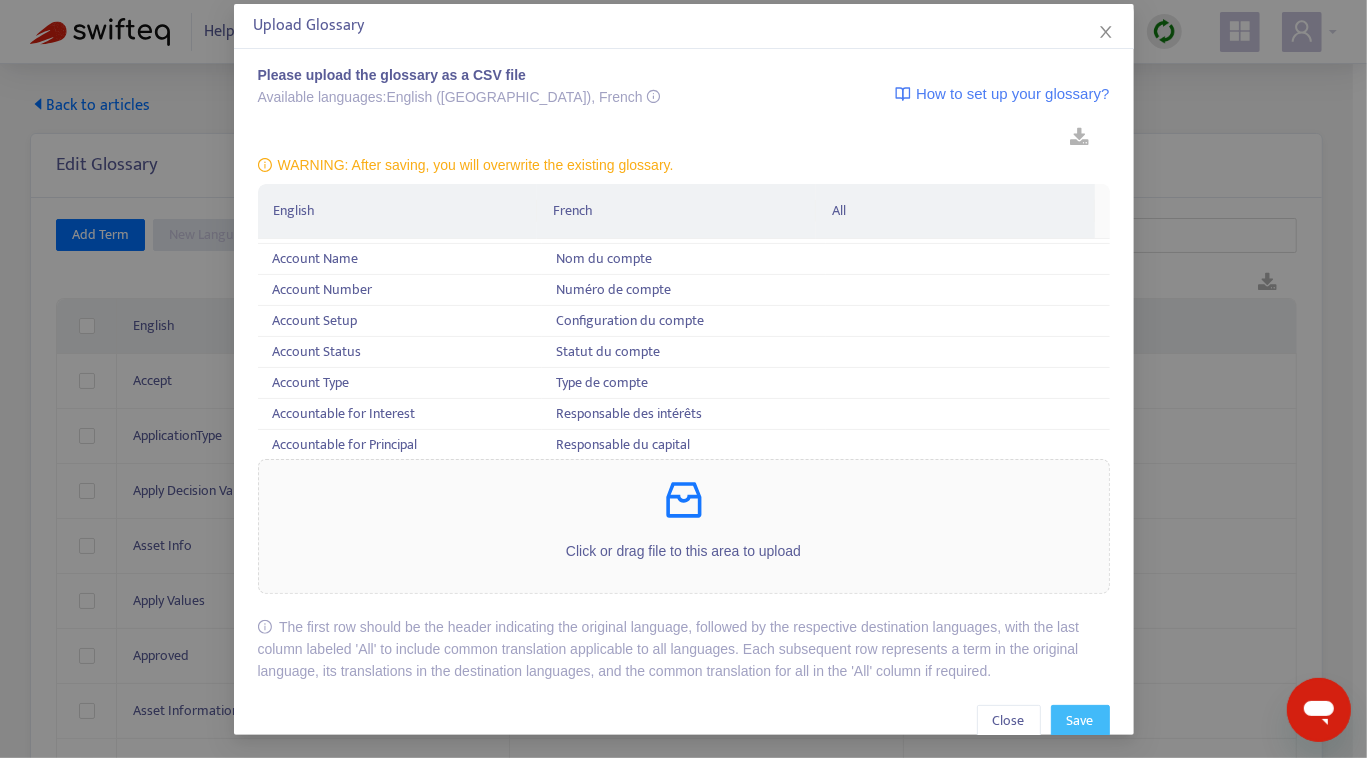 click on "Save" at bounding box center [1080, 721] 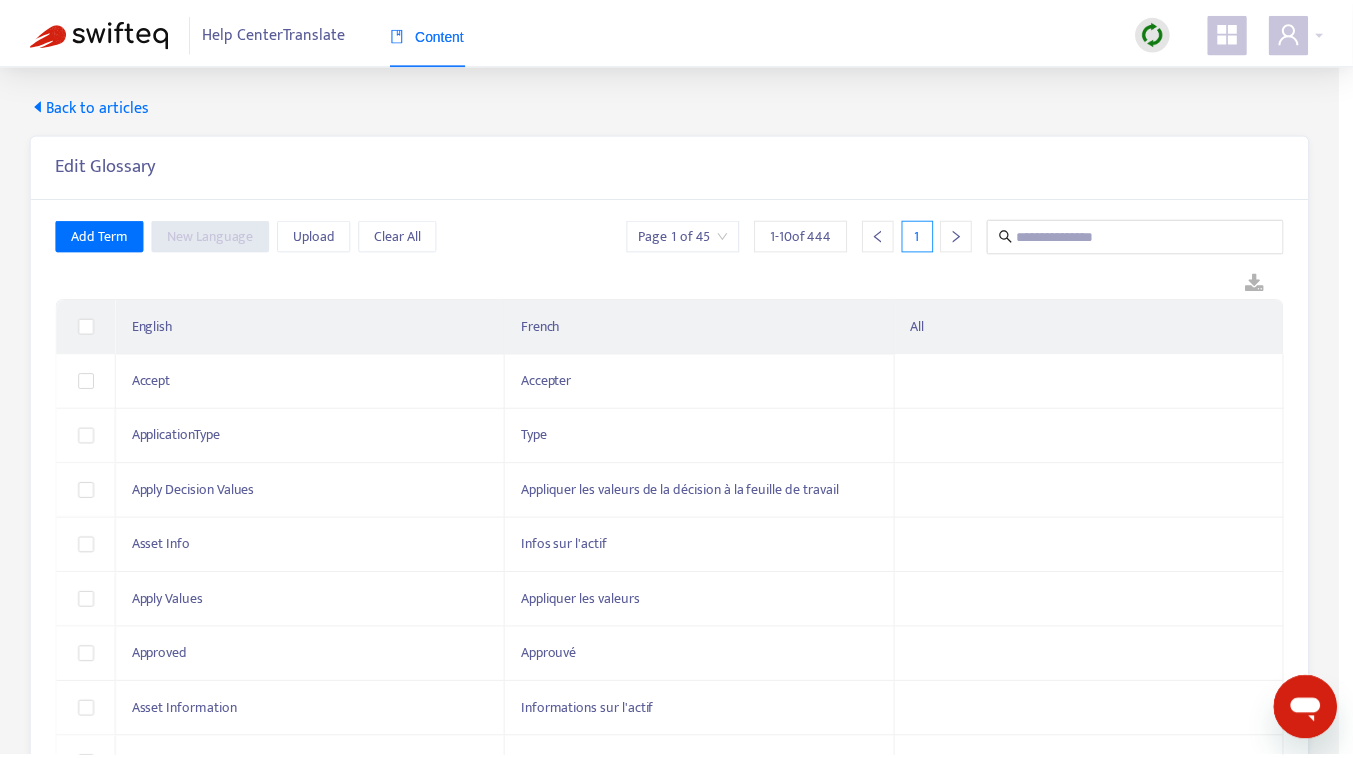 scroll, scrollTop: 0, scrollLeft: 0, axis: both 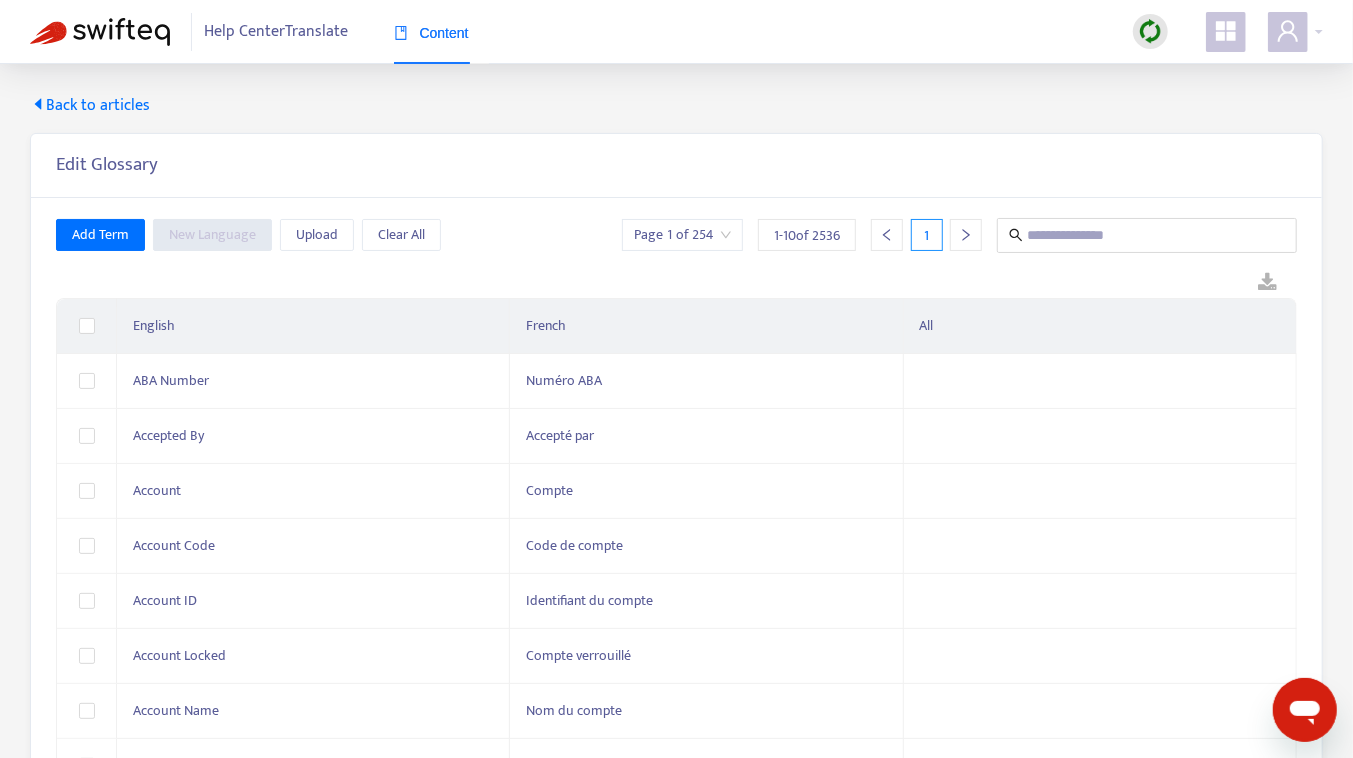 click 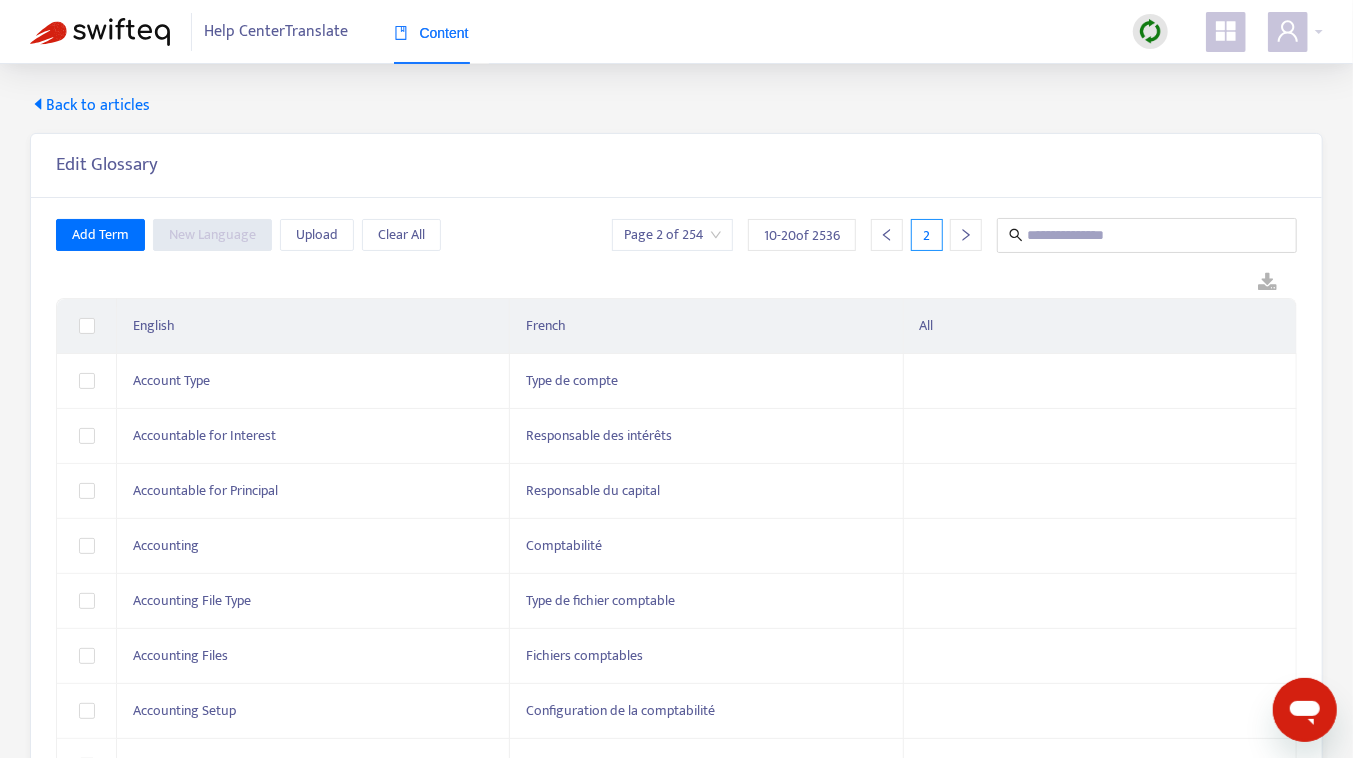 click 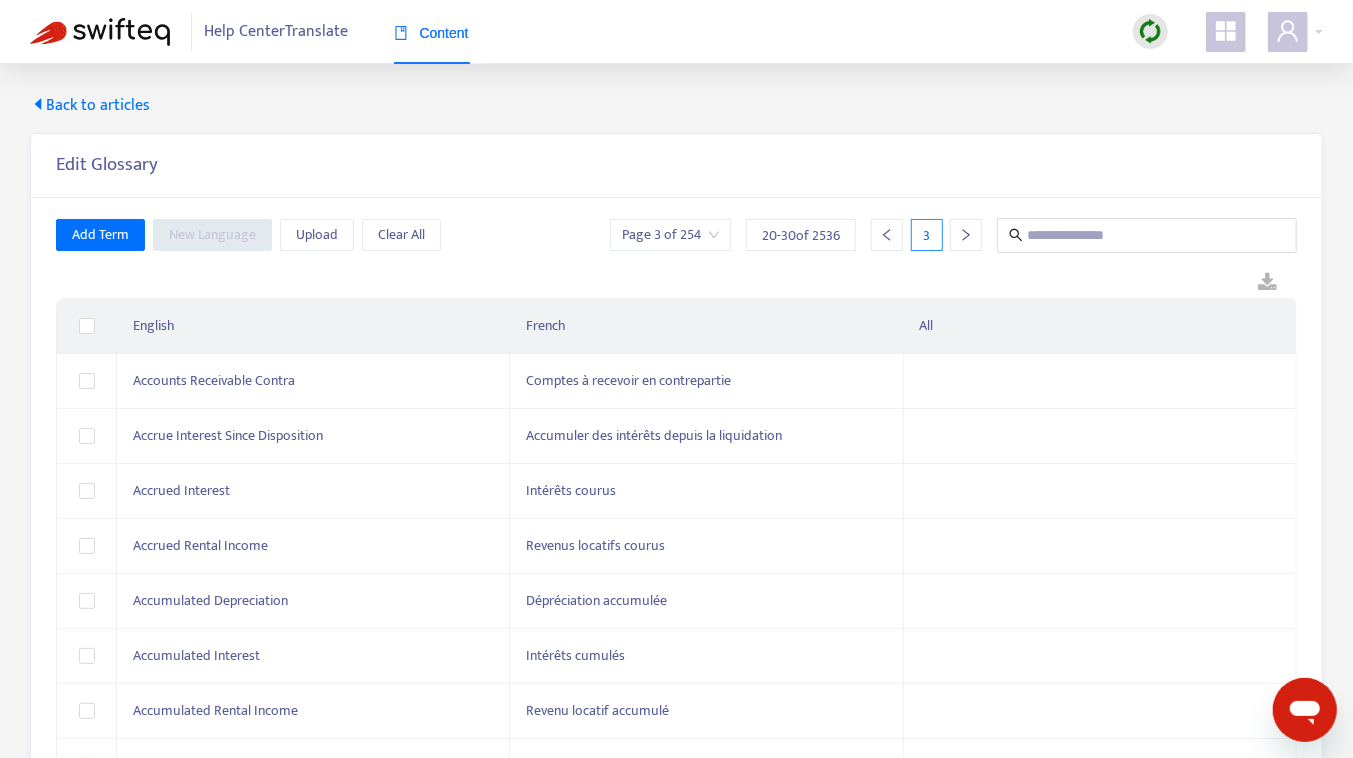 click 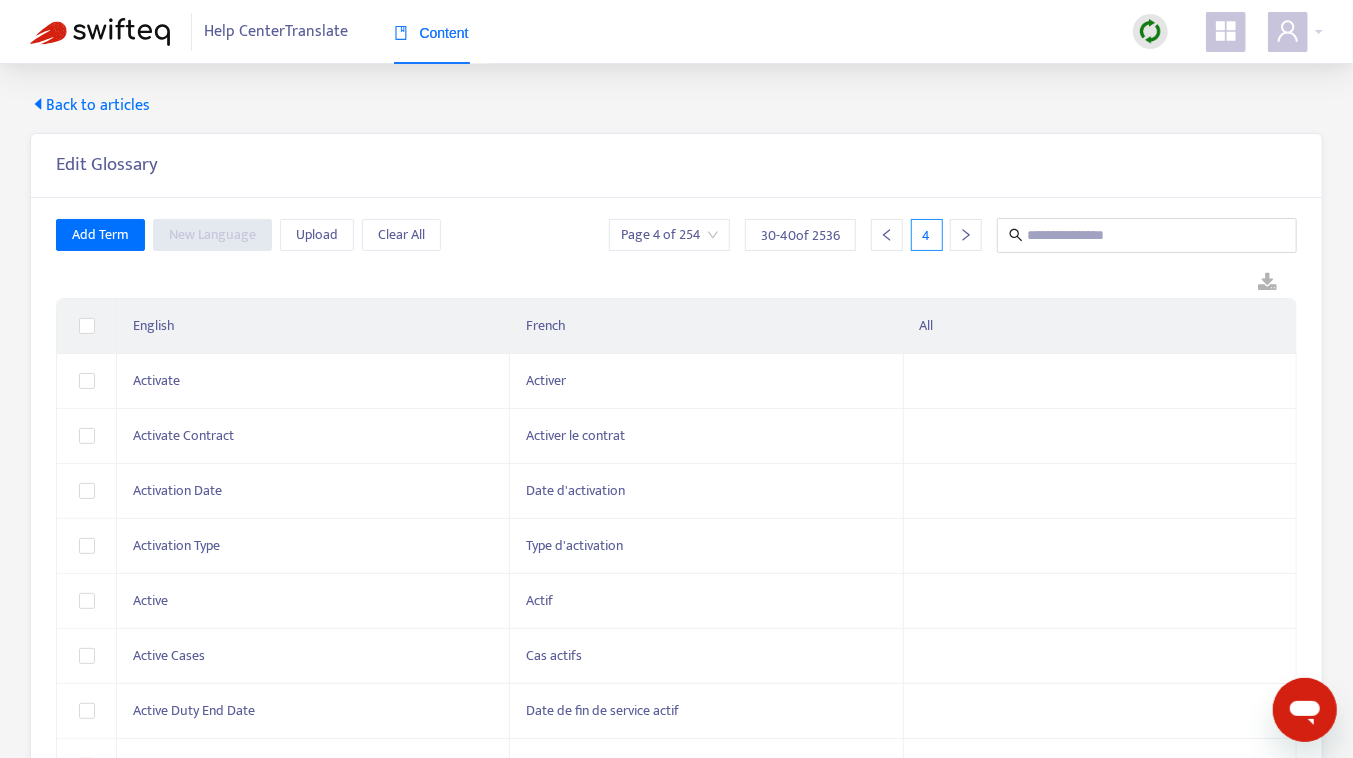 click at bounding box center [1150, 31] 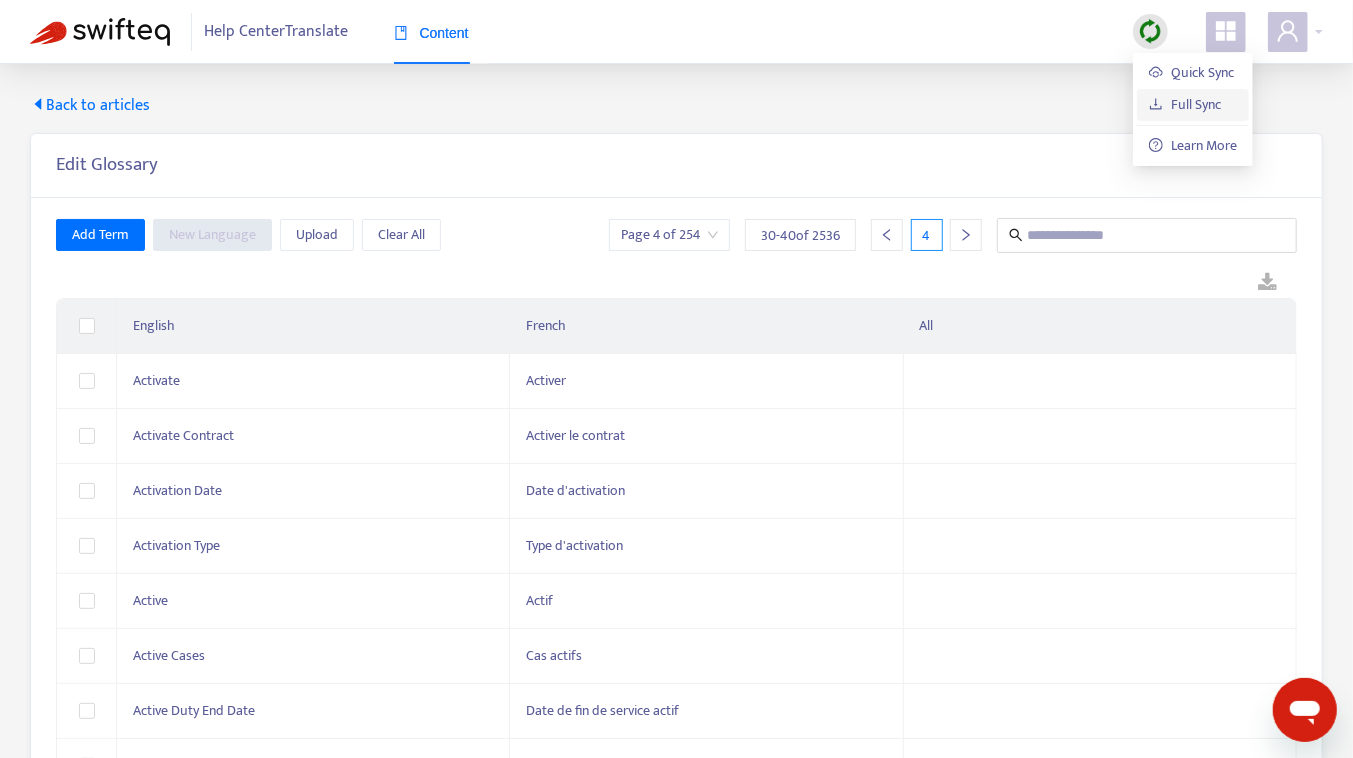 click on "Full Sync" at bounding box center [1185, 104] 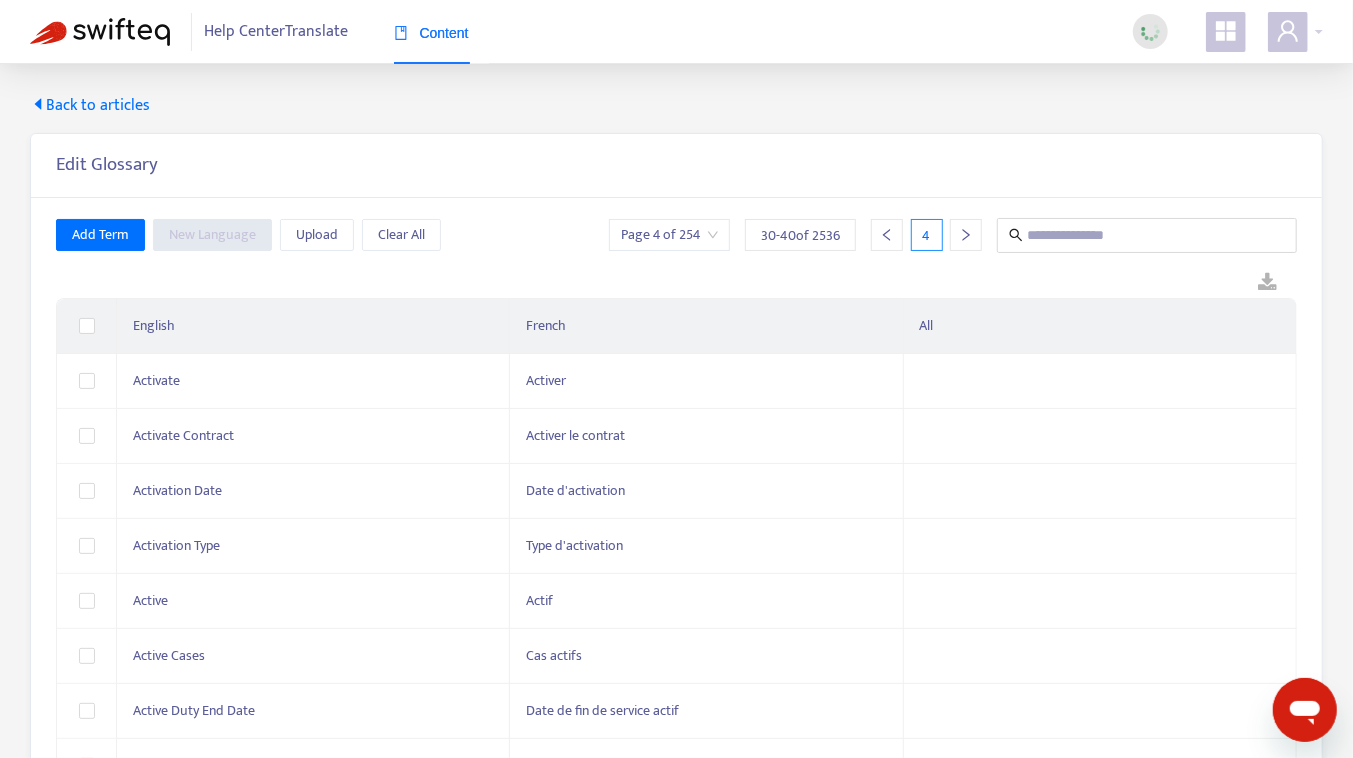 click on "Back to articles" at bounding box center [90, 106] 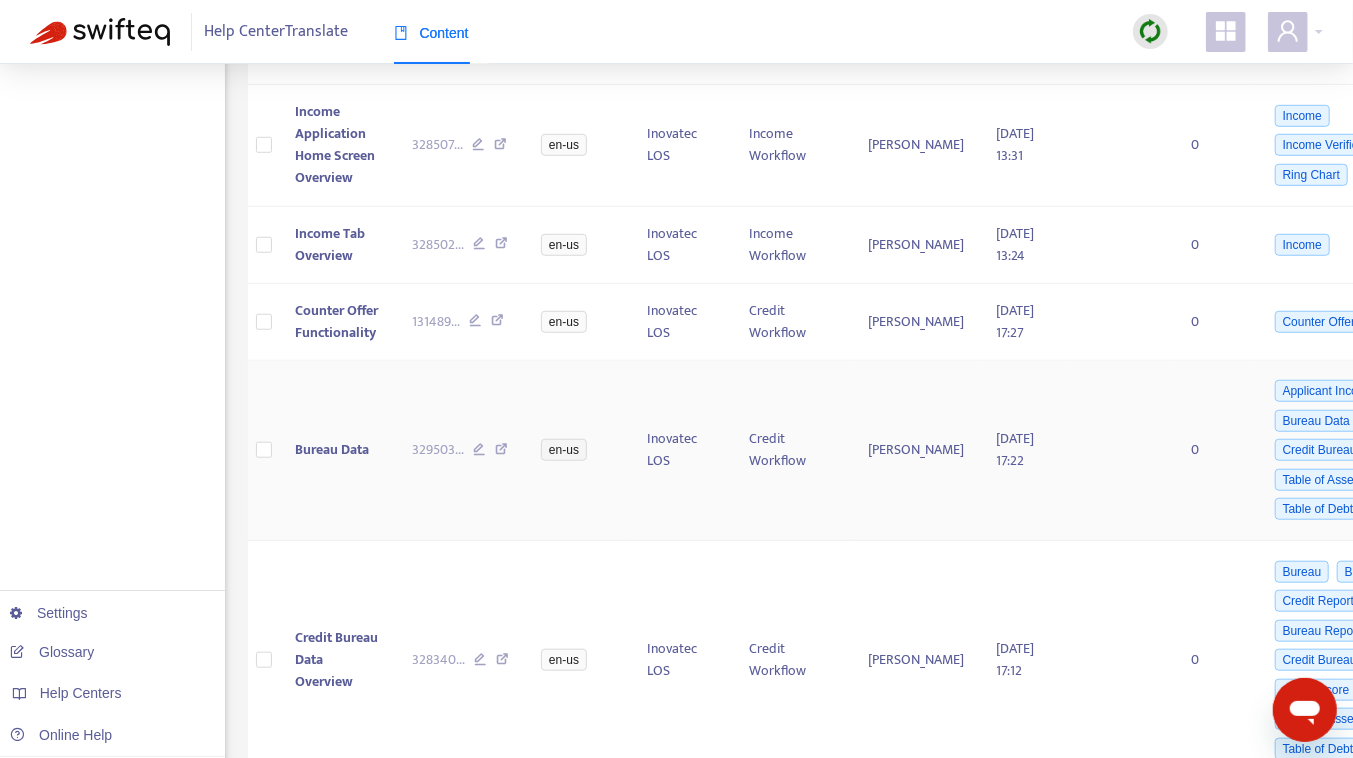 scroll, scrollTop: 727, scrollLeft: 0, axis: vertical 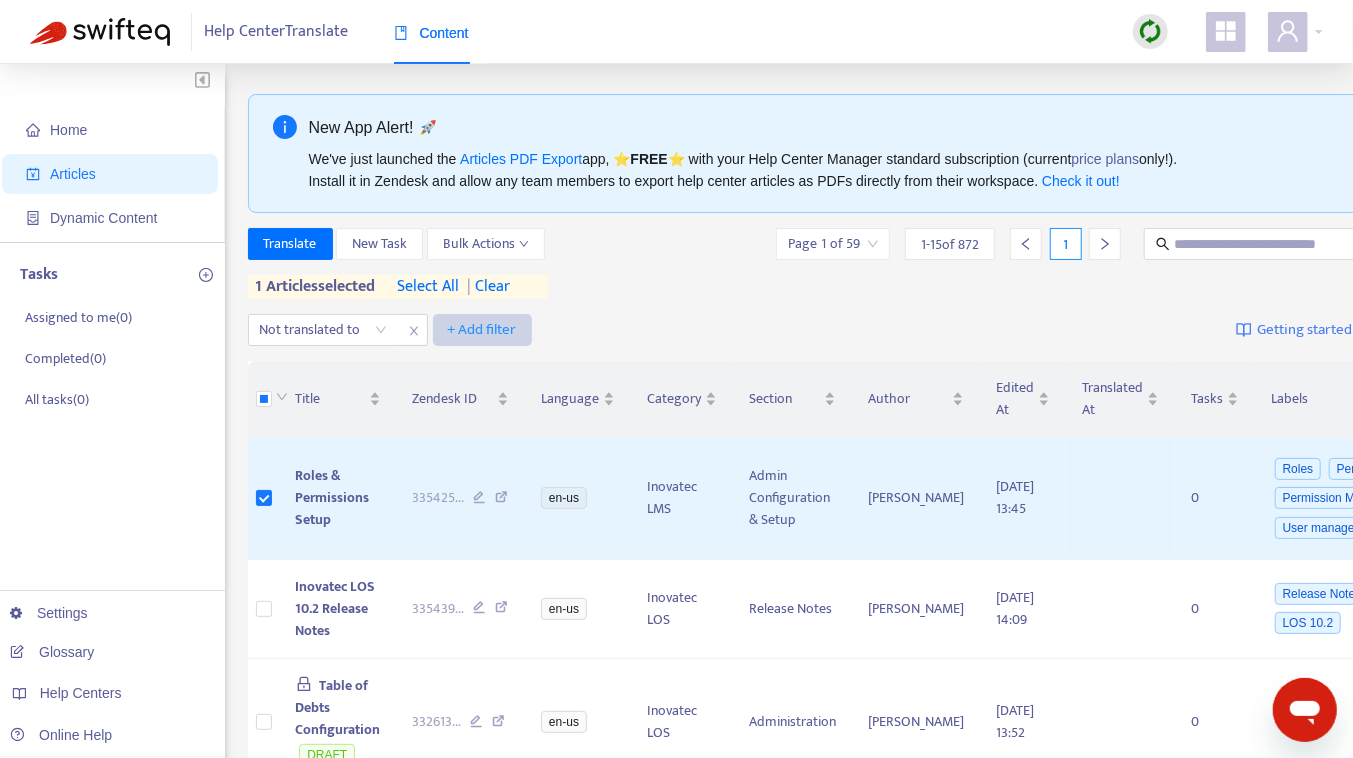 click on "+ Add filter" at bounding box center [482, 330] 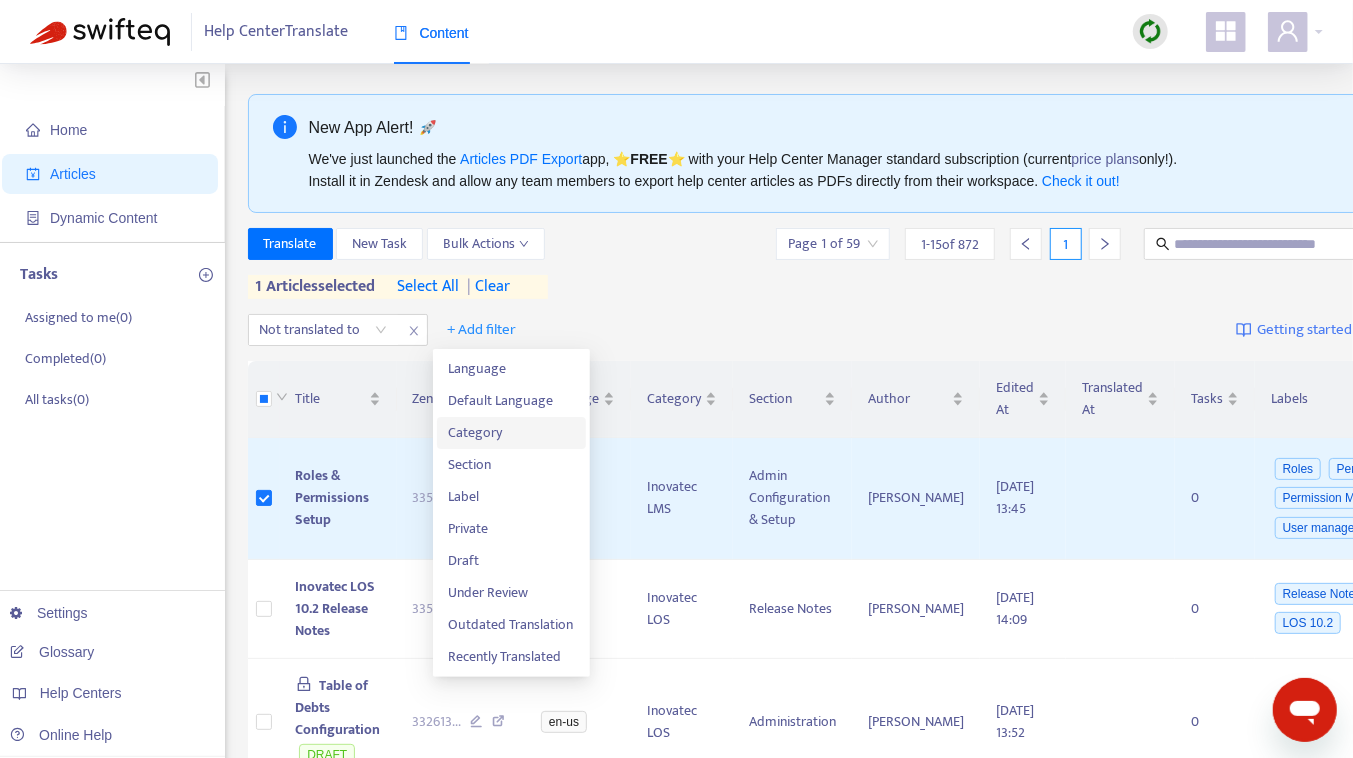 click on "Category" at bounding box center [511, 433] 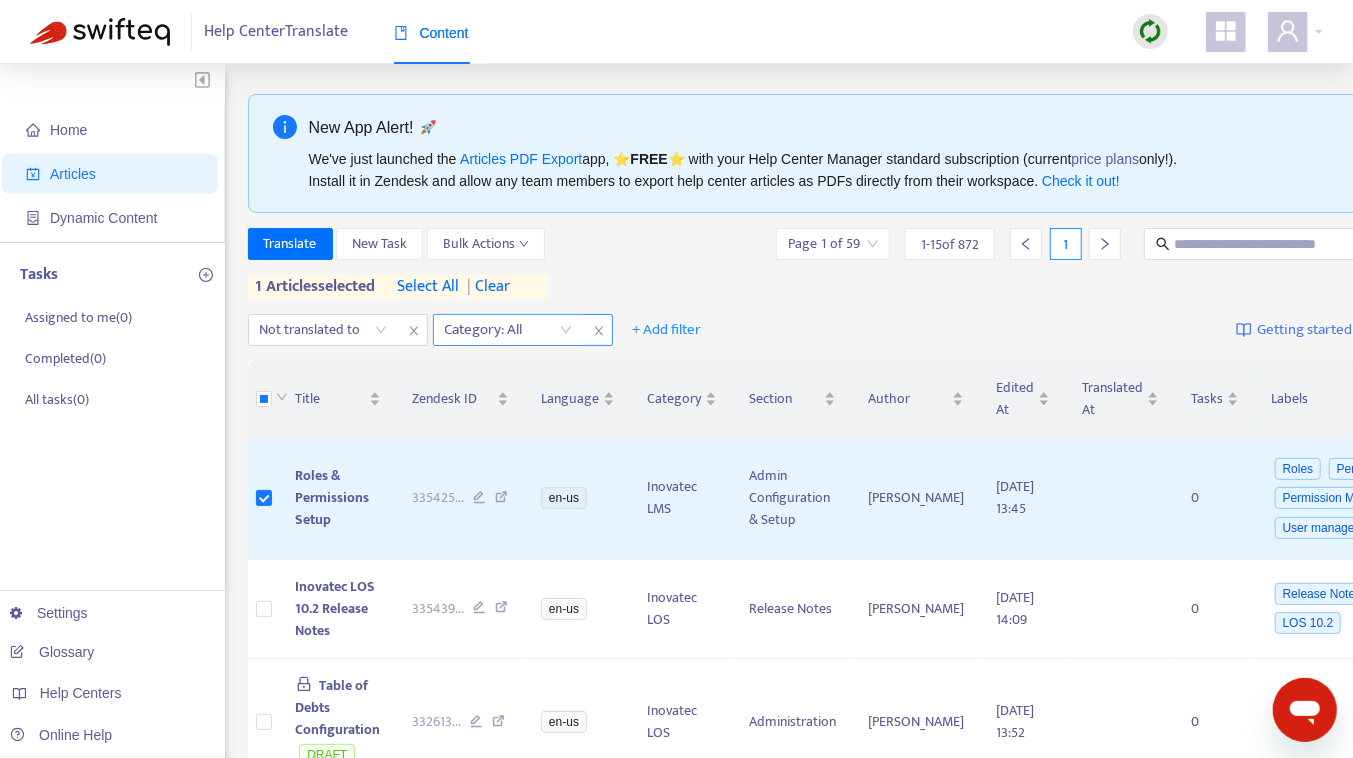click on "Category: All" at bounding box center [508, 330] 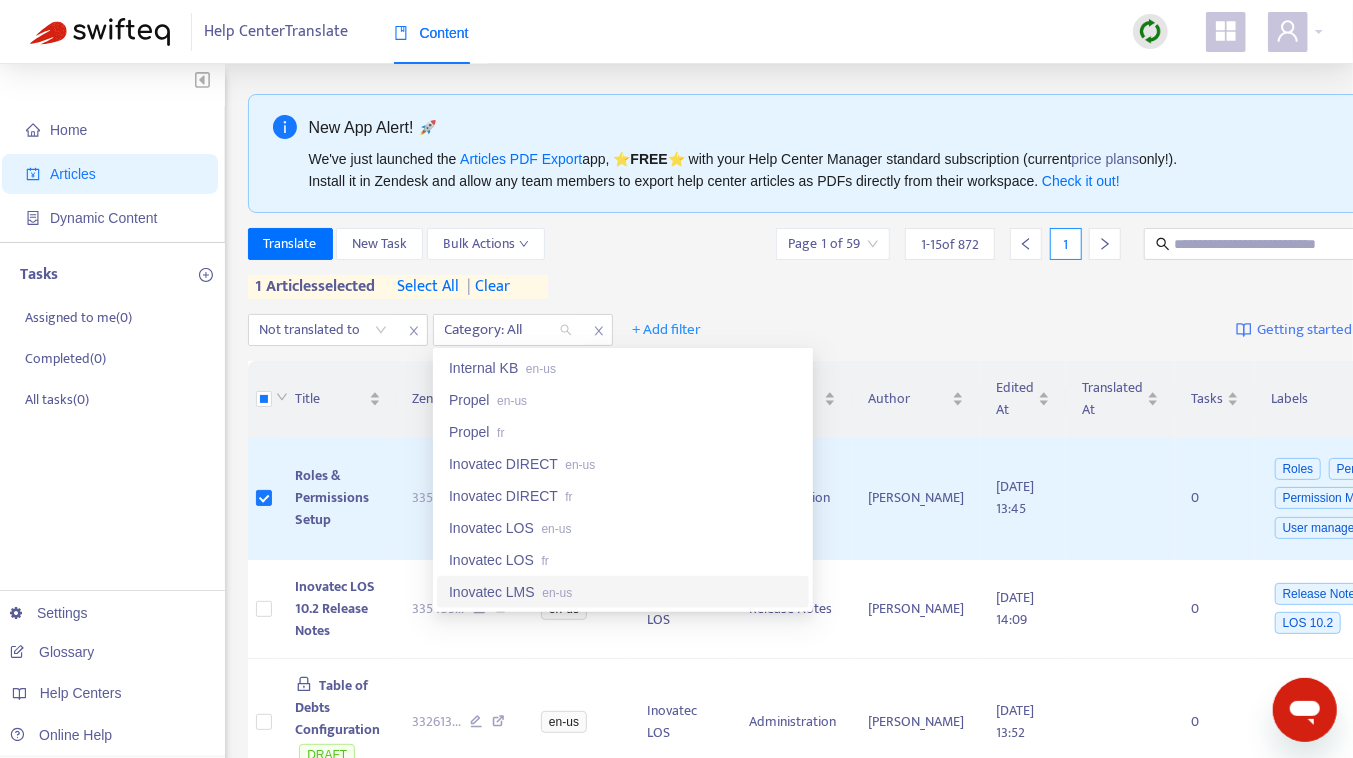 click on "en-us" at bounding box center [557, 593] 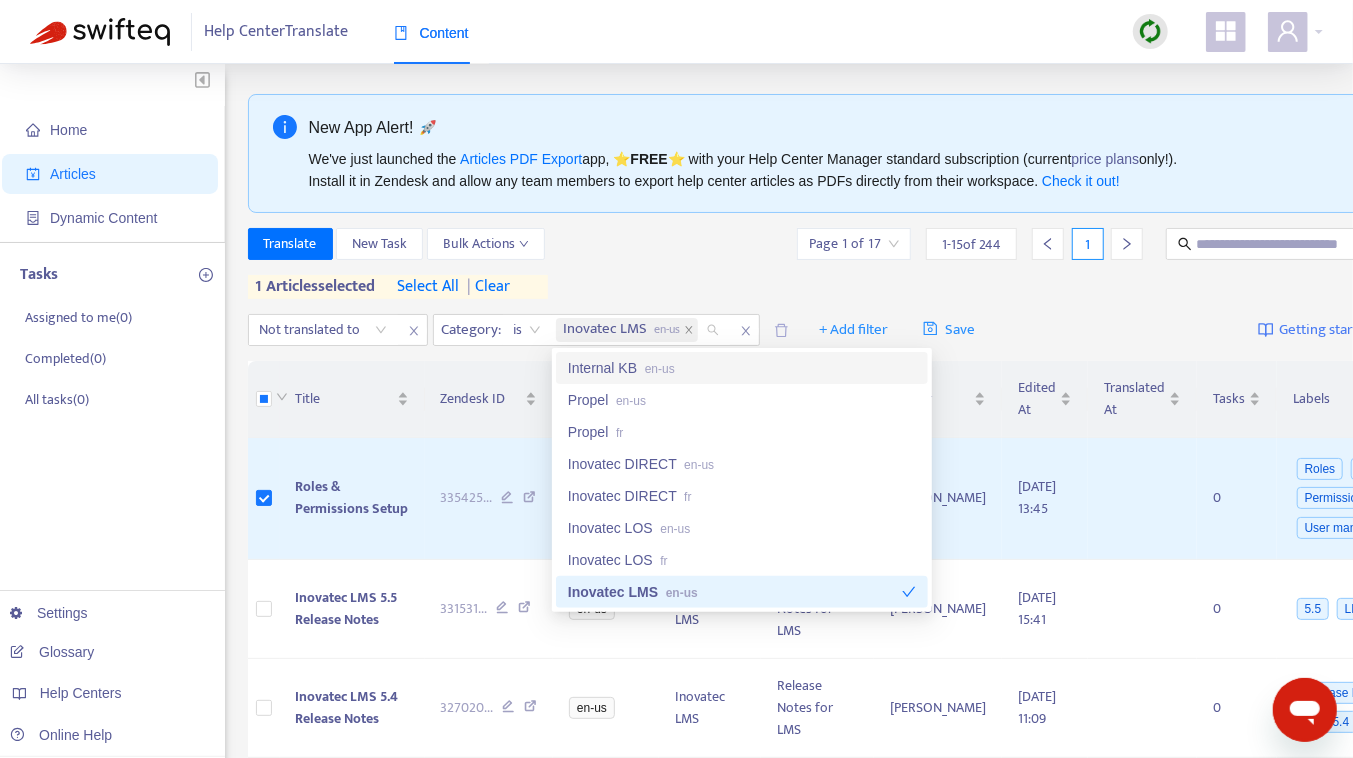 click on "Translate New Task Bulk Actions Page 1 of 17 1 - 15  of   244 1 1   articles  selected select all |  clear" at bounding box center (857, 263) 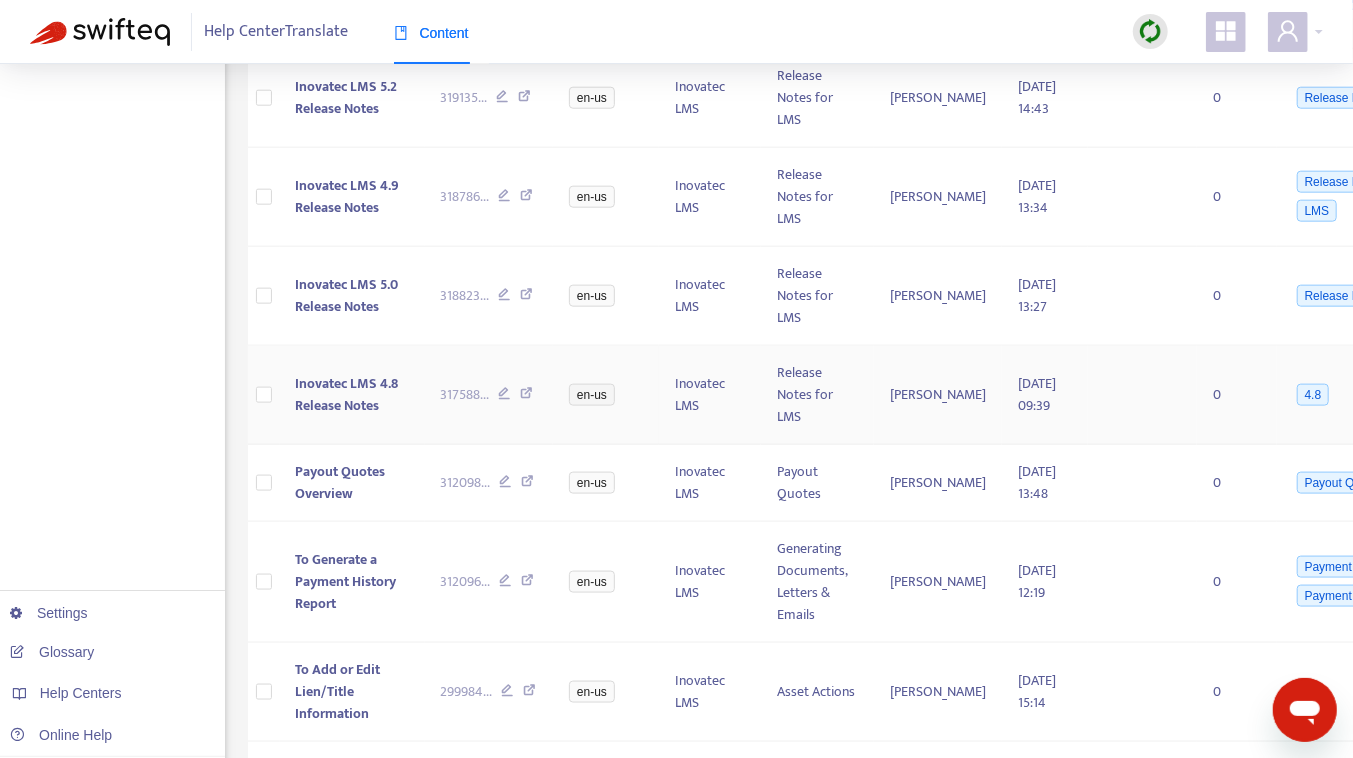 scroll, scrollTop: 1272, scrollLeft: 0, axis: vertical 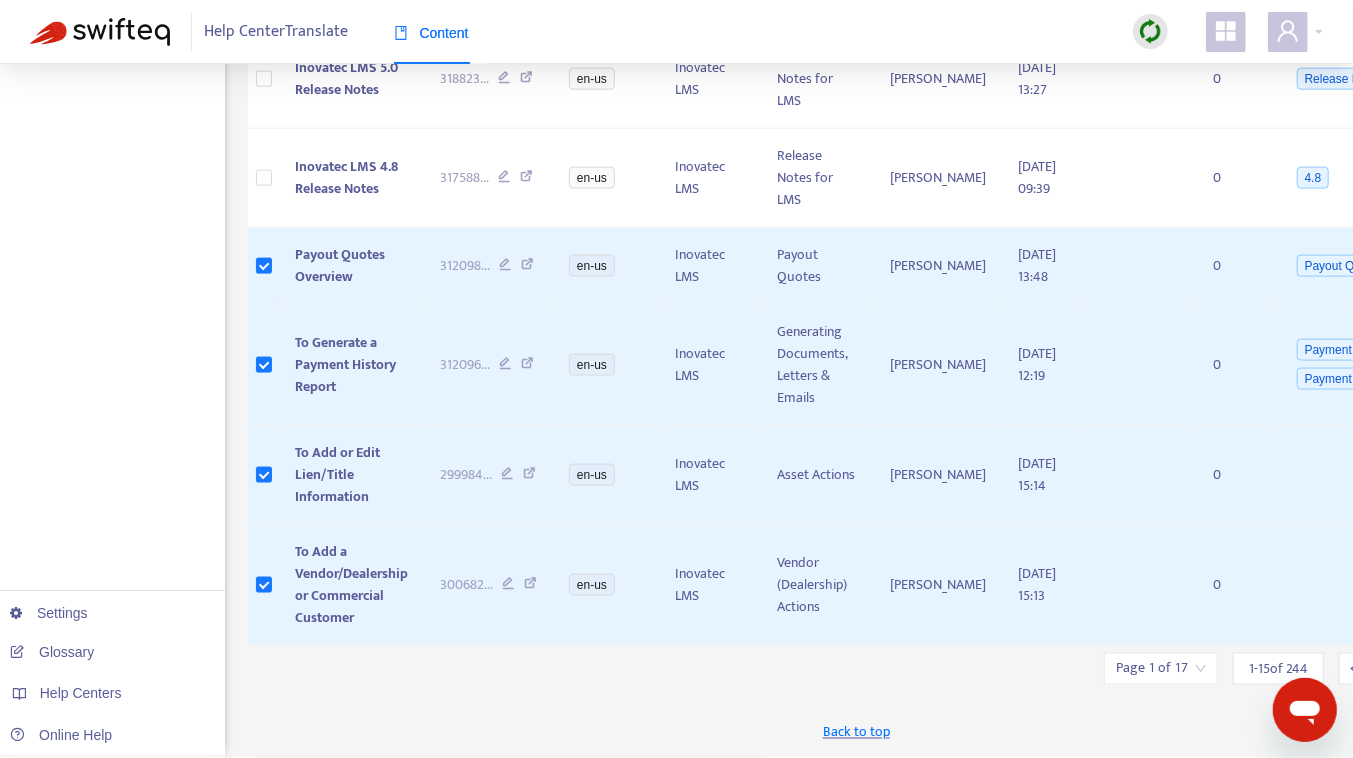 click on "1" at bounding box center (1395, 669) 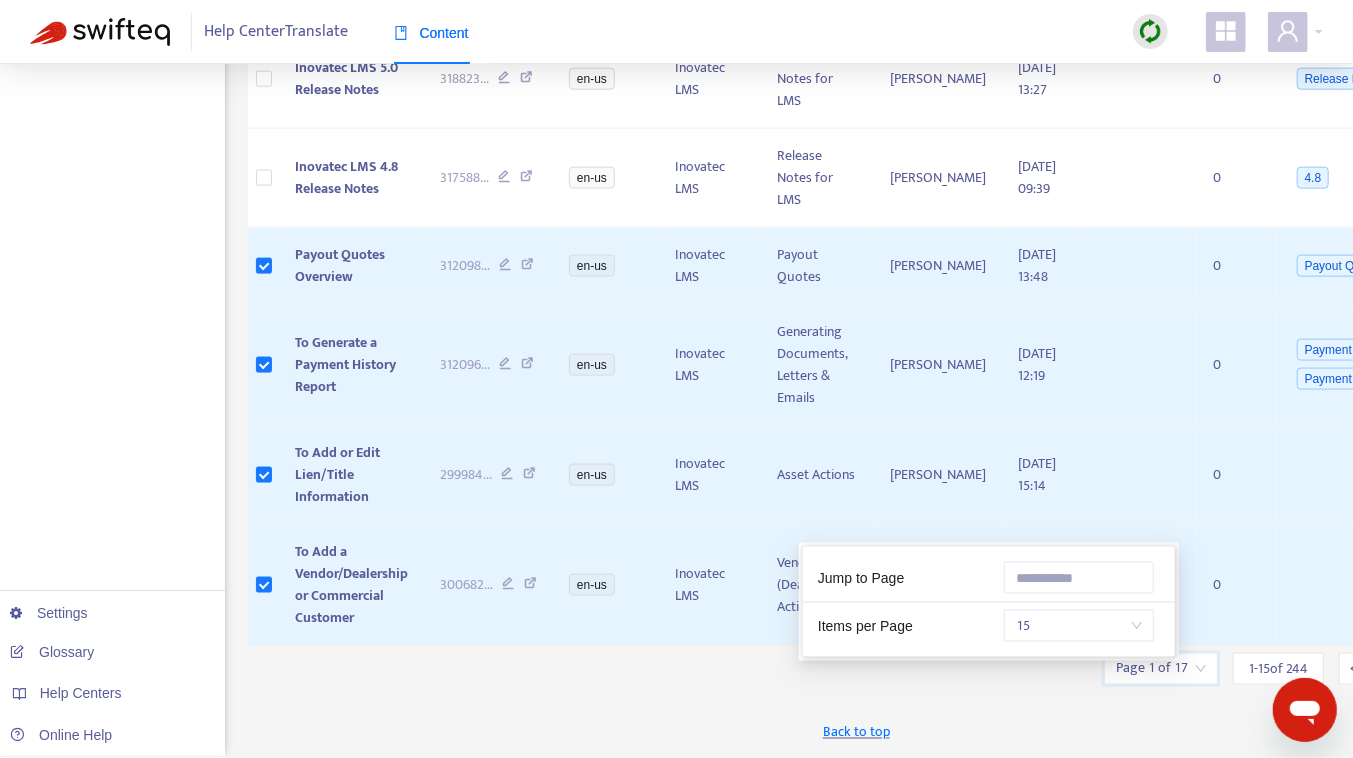 click at bounding box center [1161, 669] 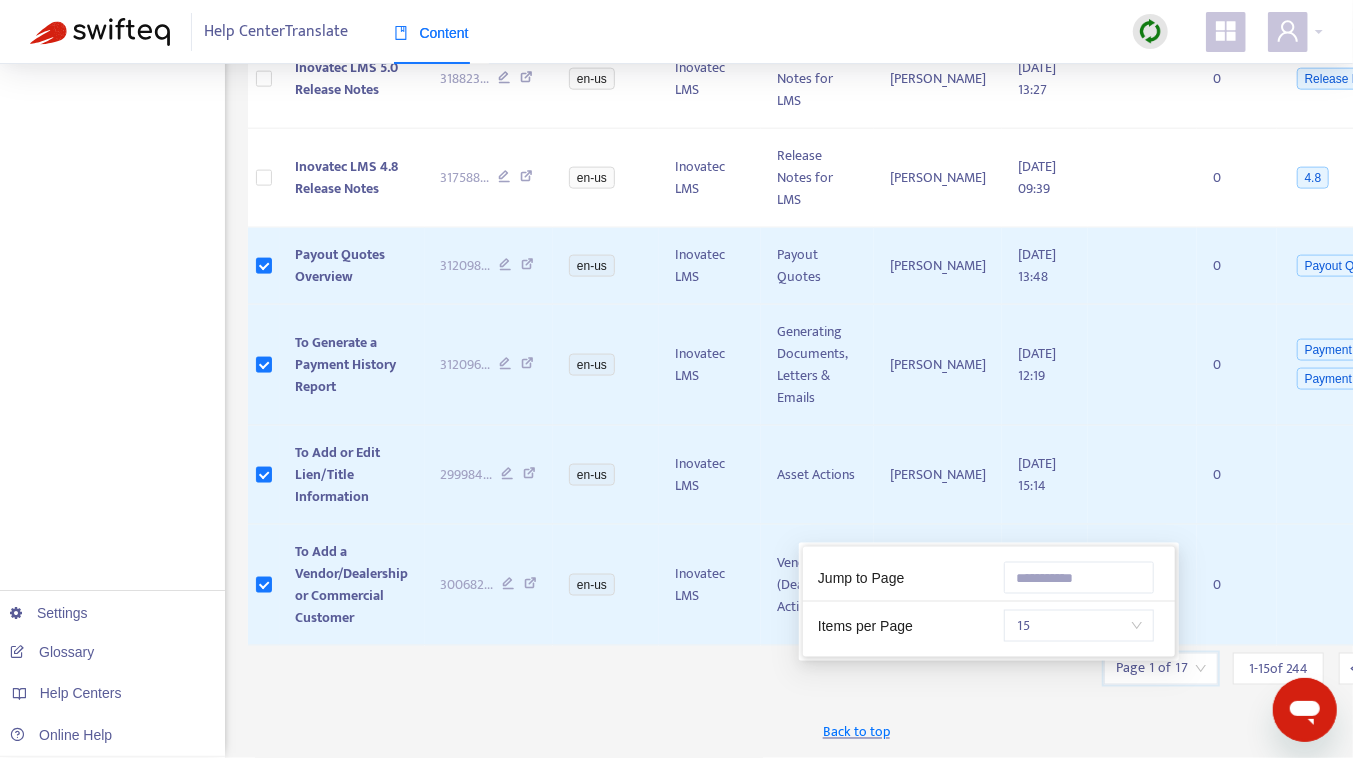 click on "15" at bounding box center [1079, 626] 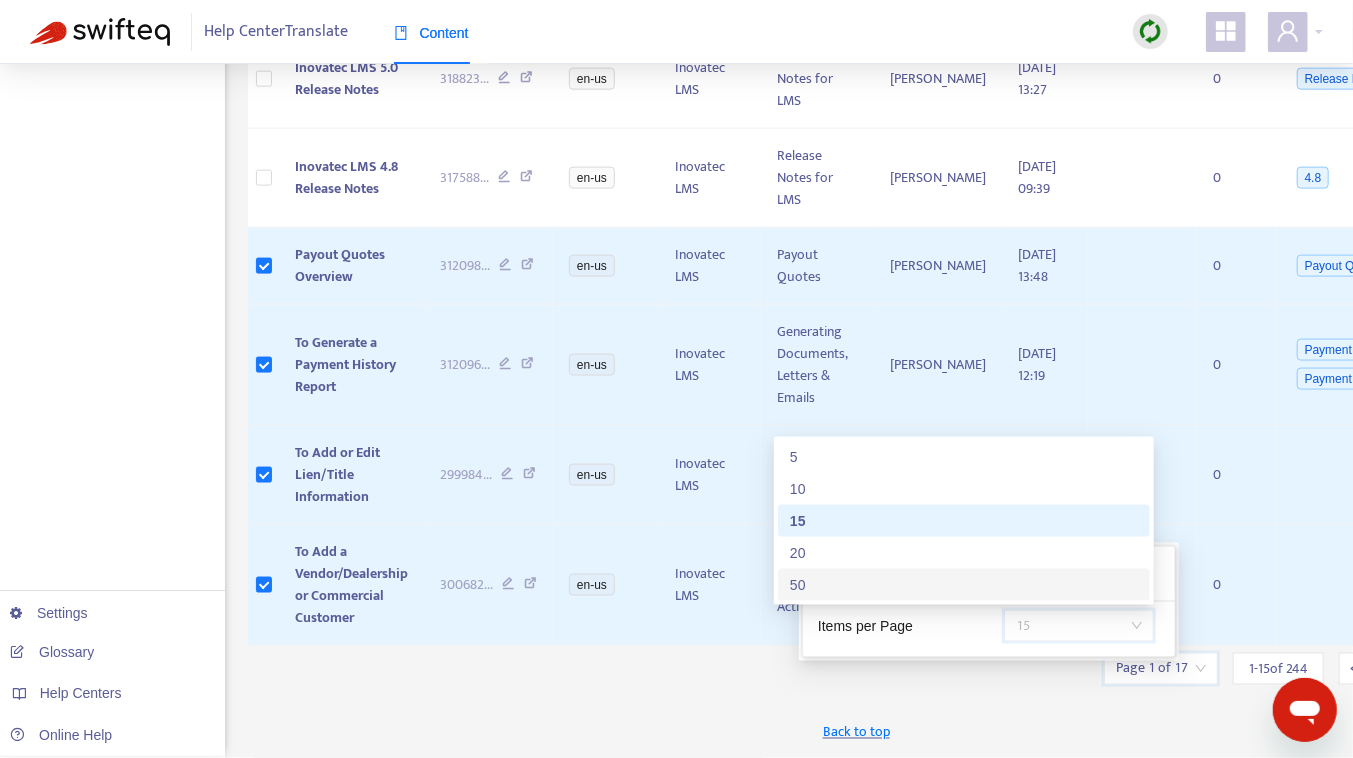 click on "50" at bounding box center [964, 585] 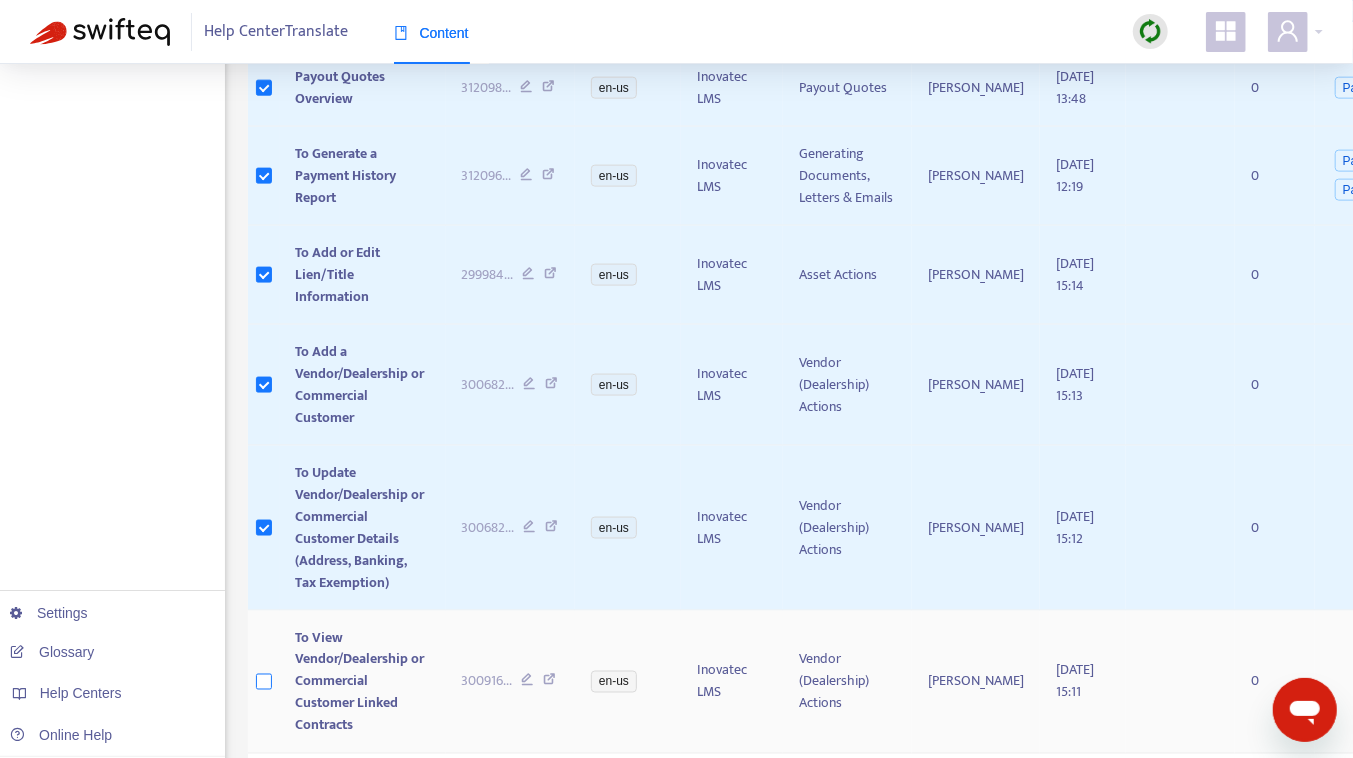 click at bounding box center [264, 682] 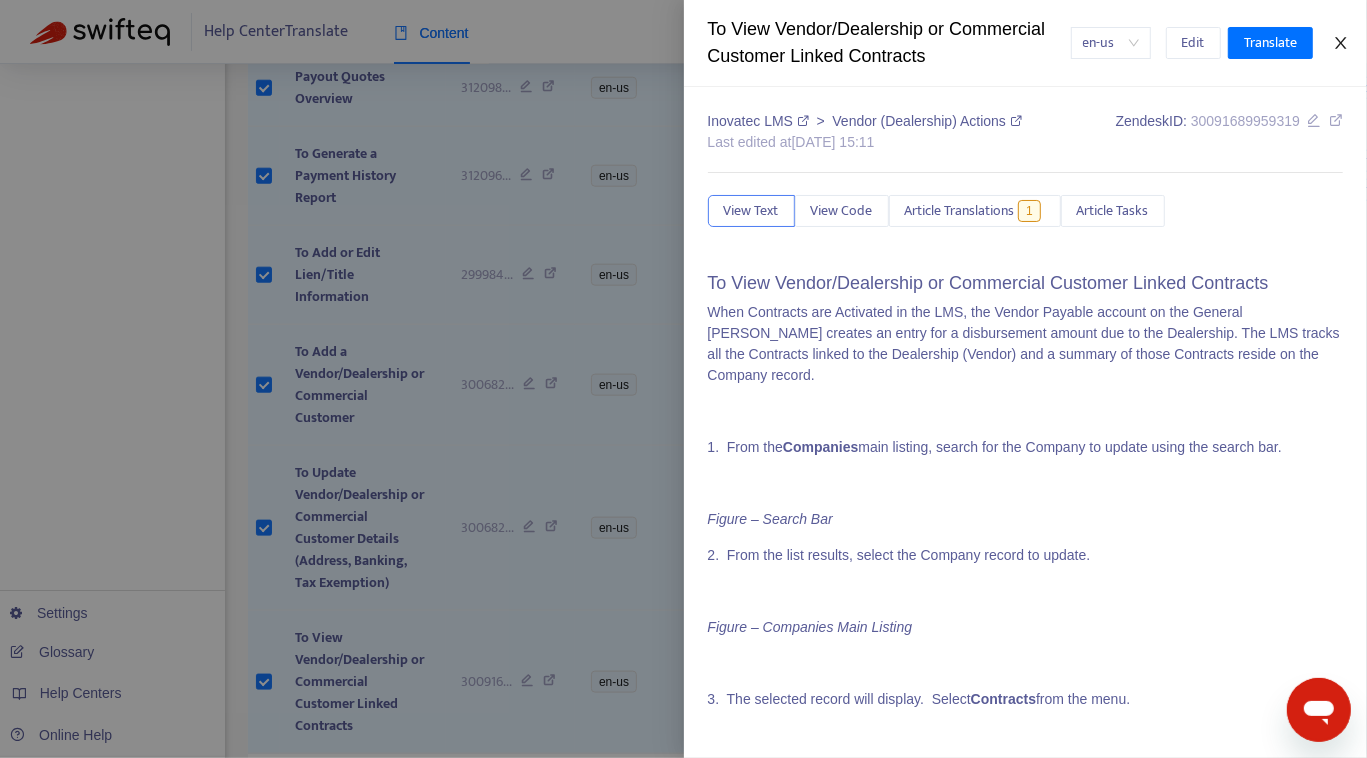click 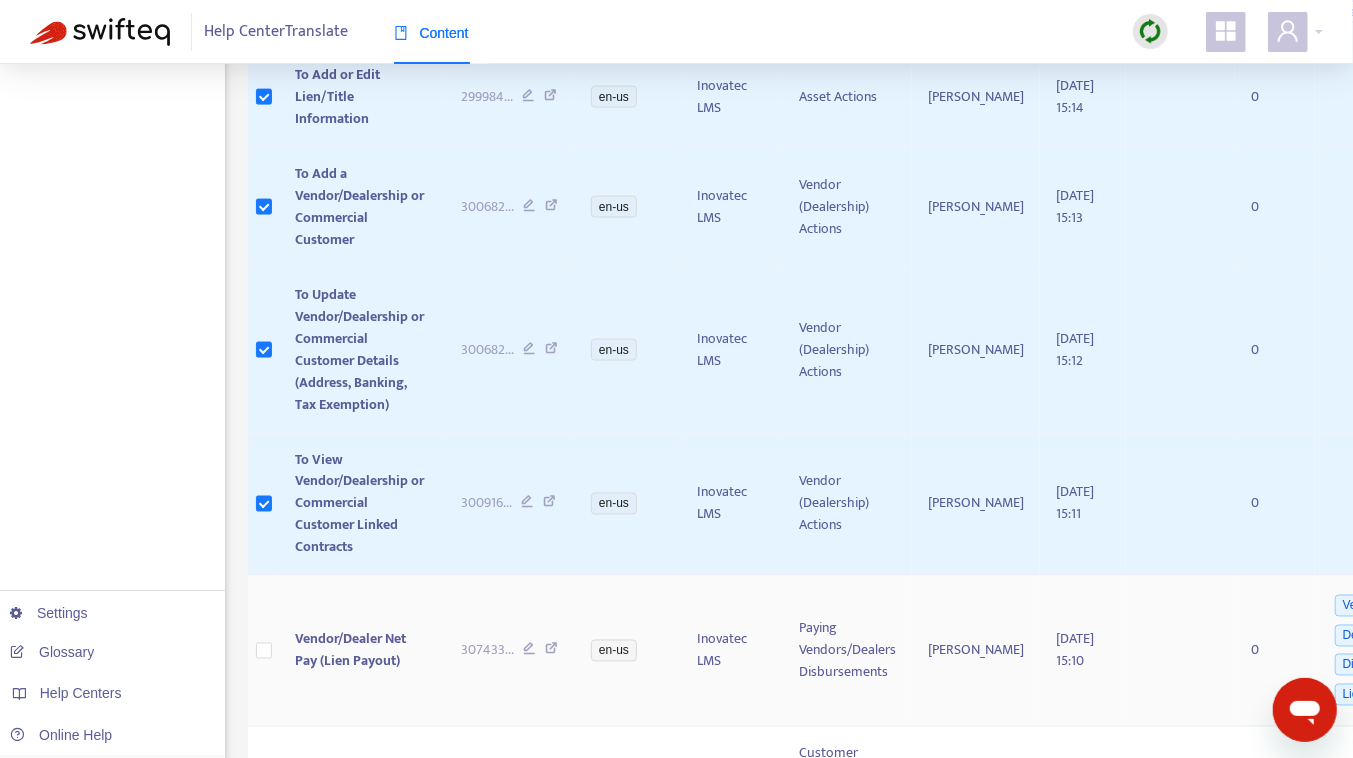 scroll, scrollTop: 1649, scrollLeft: 0, axis: vertical 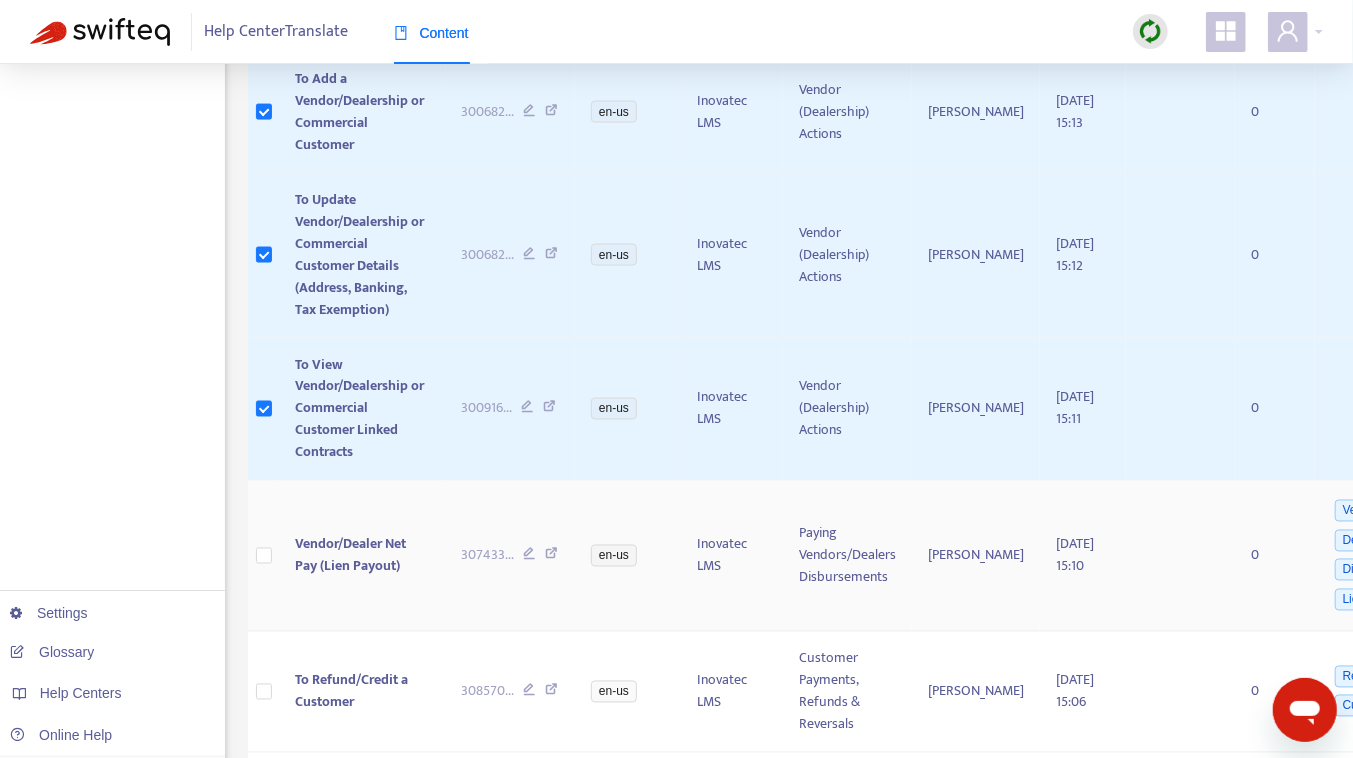 click at bounding box center (264, 556) 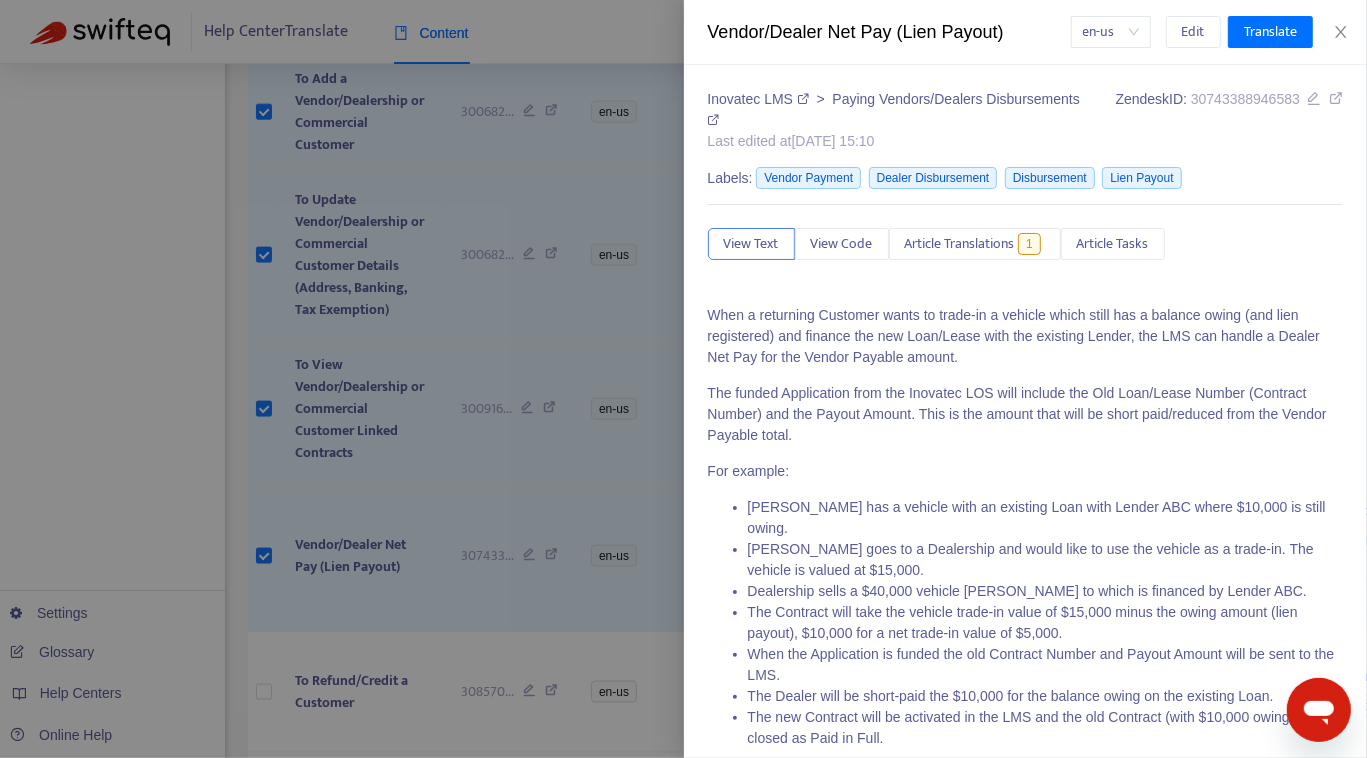 click at bounding box center [683, 379] 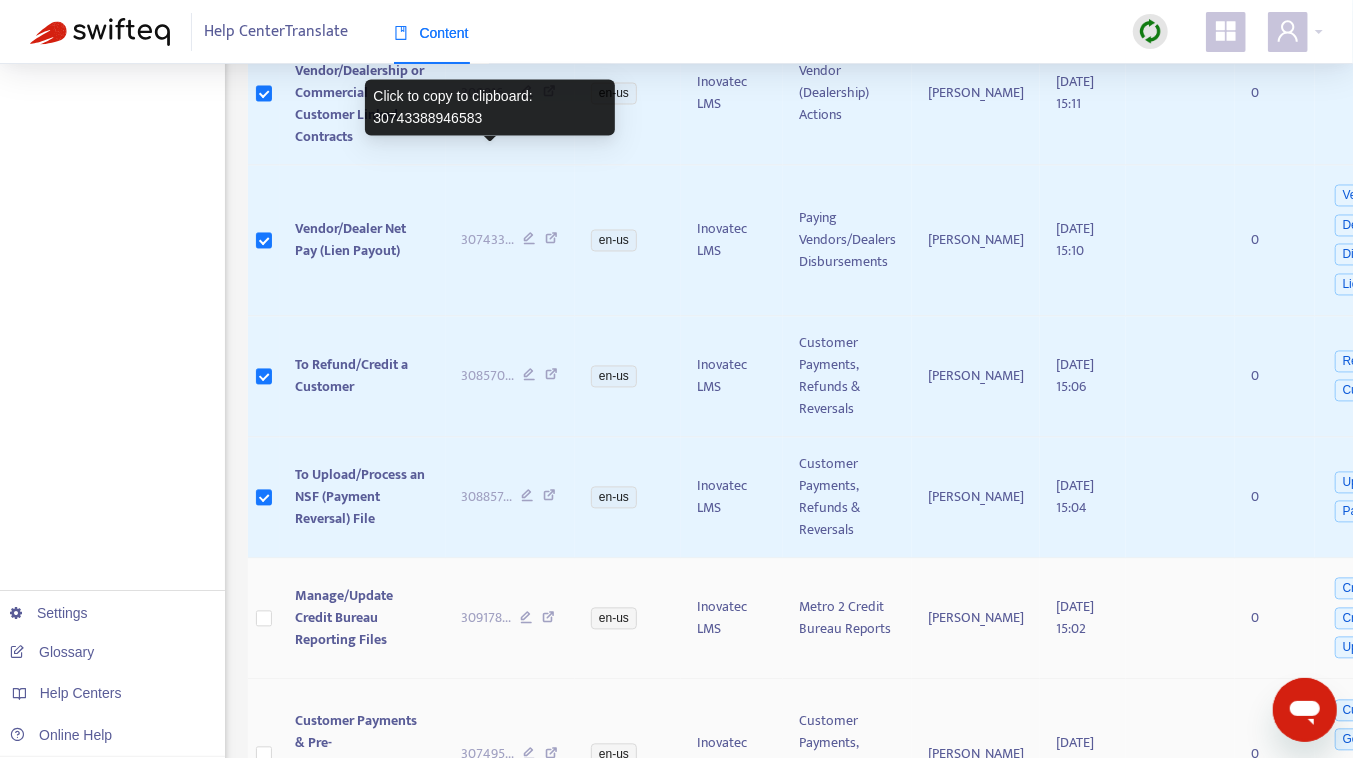 scroll, scrollTop: 2013, scrollLeft: 0, axis: vertical 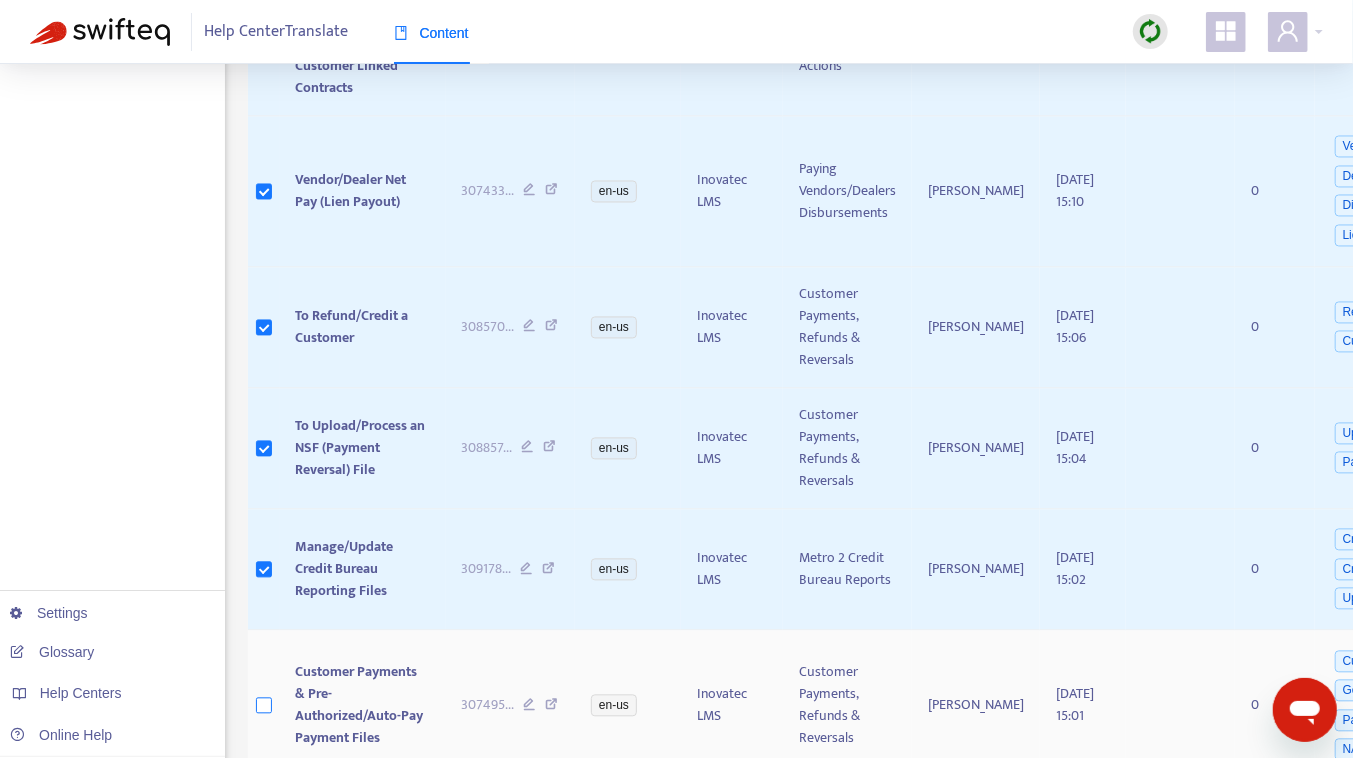 click at bounding box center [264, 706] 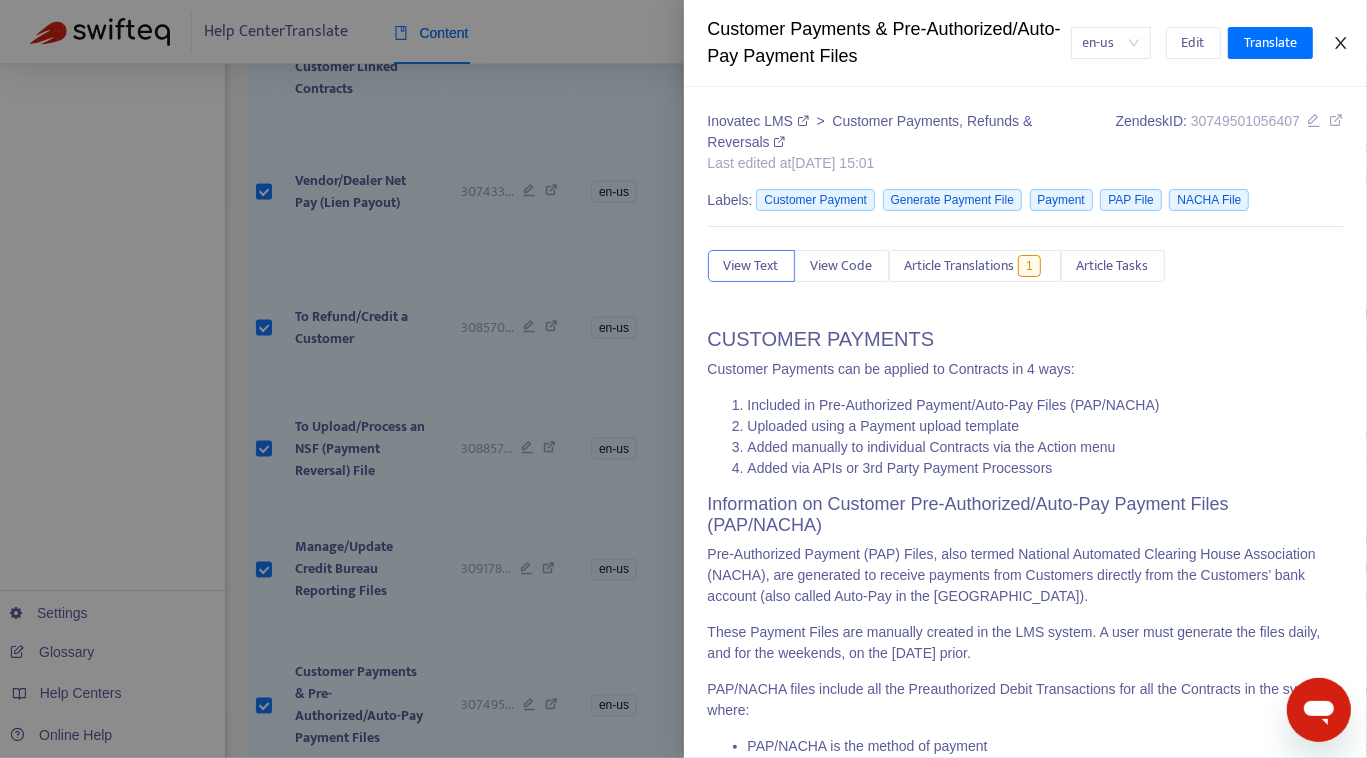 click 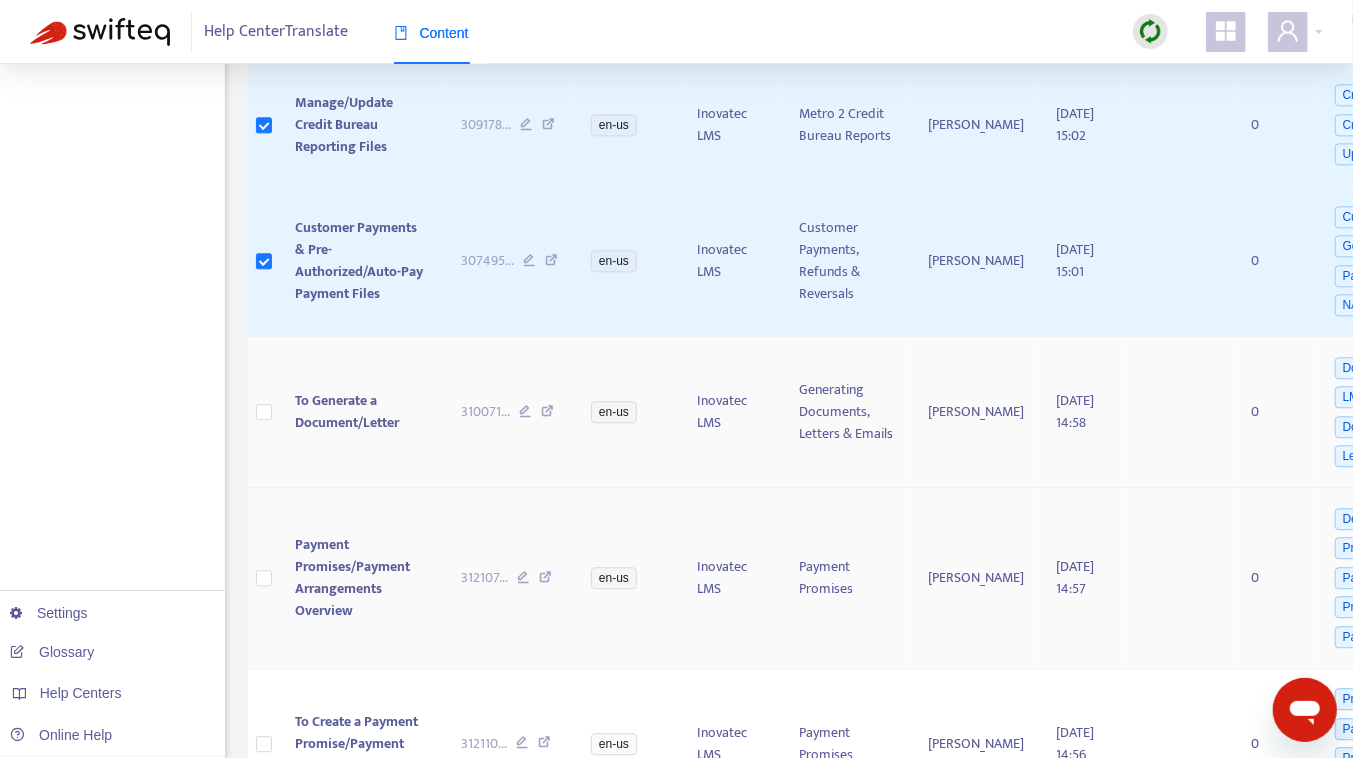 scroll, scrollTop: 2467, scrollLeft: 0, axis: vertical 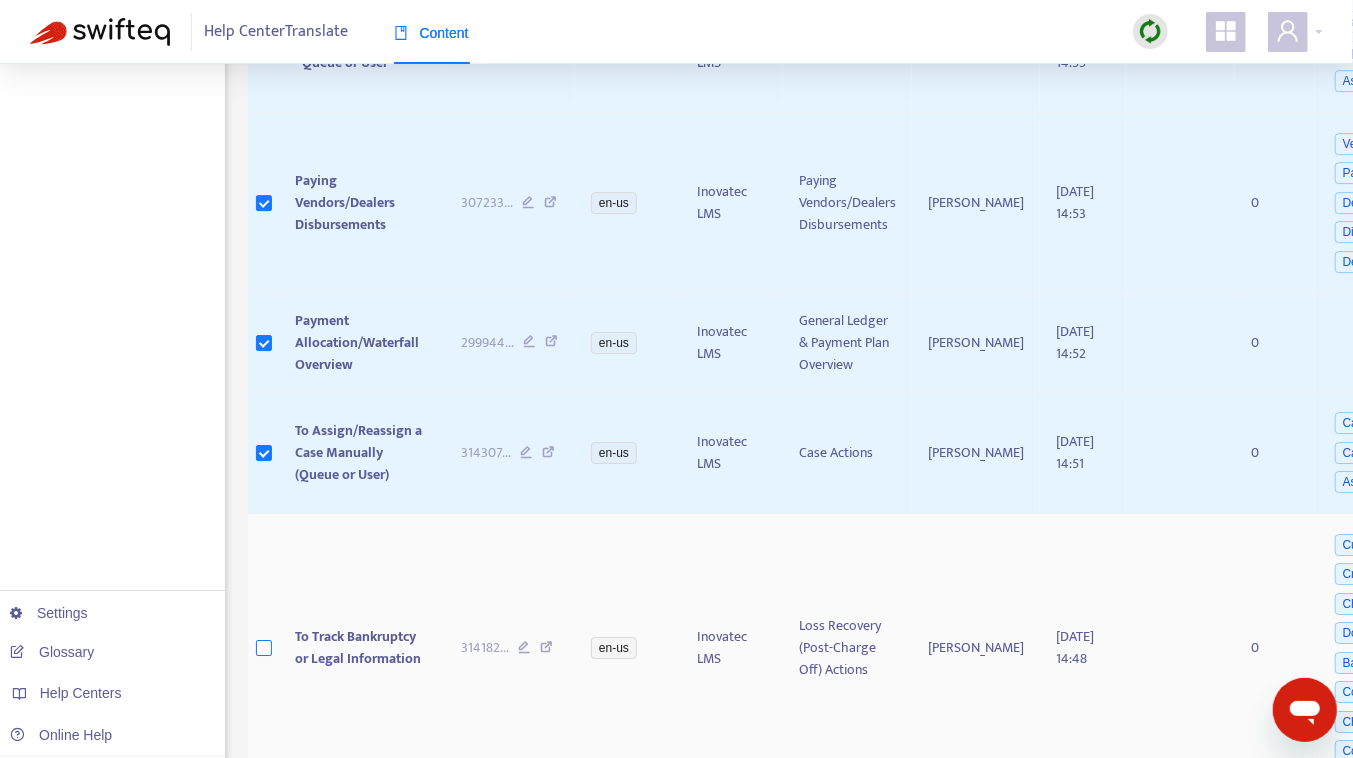 click at bounding box center [264, 648] 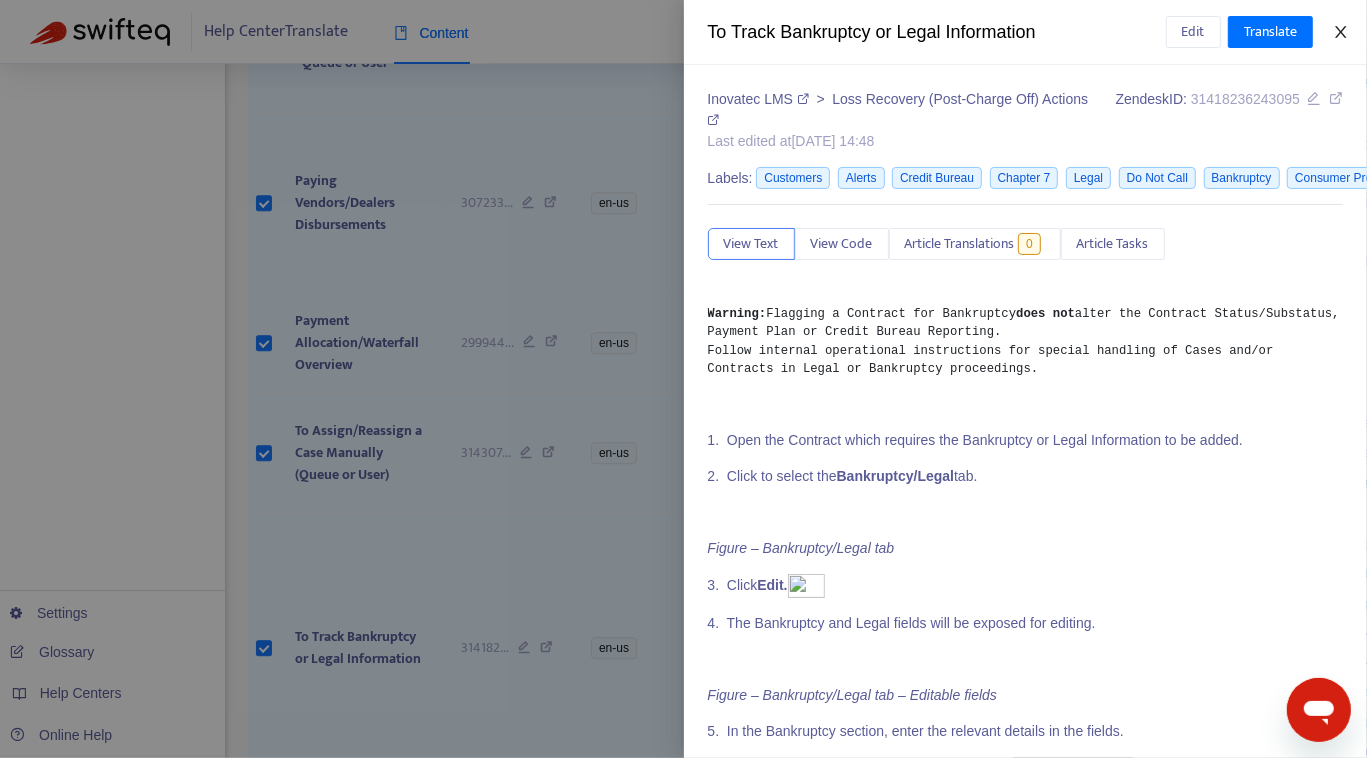 click 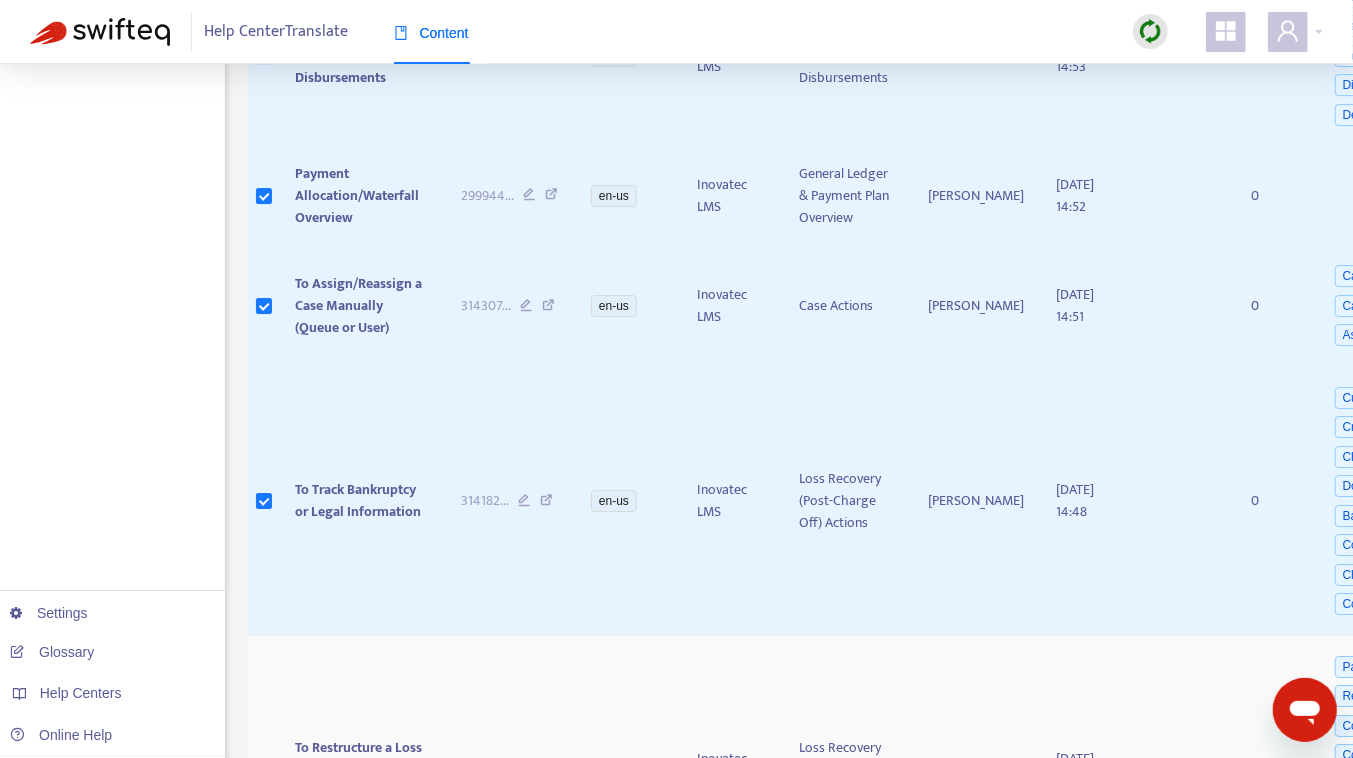 scroll, scrollTop: 3649, scrollLeft: 0, axis: vertical 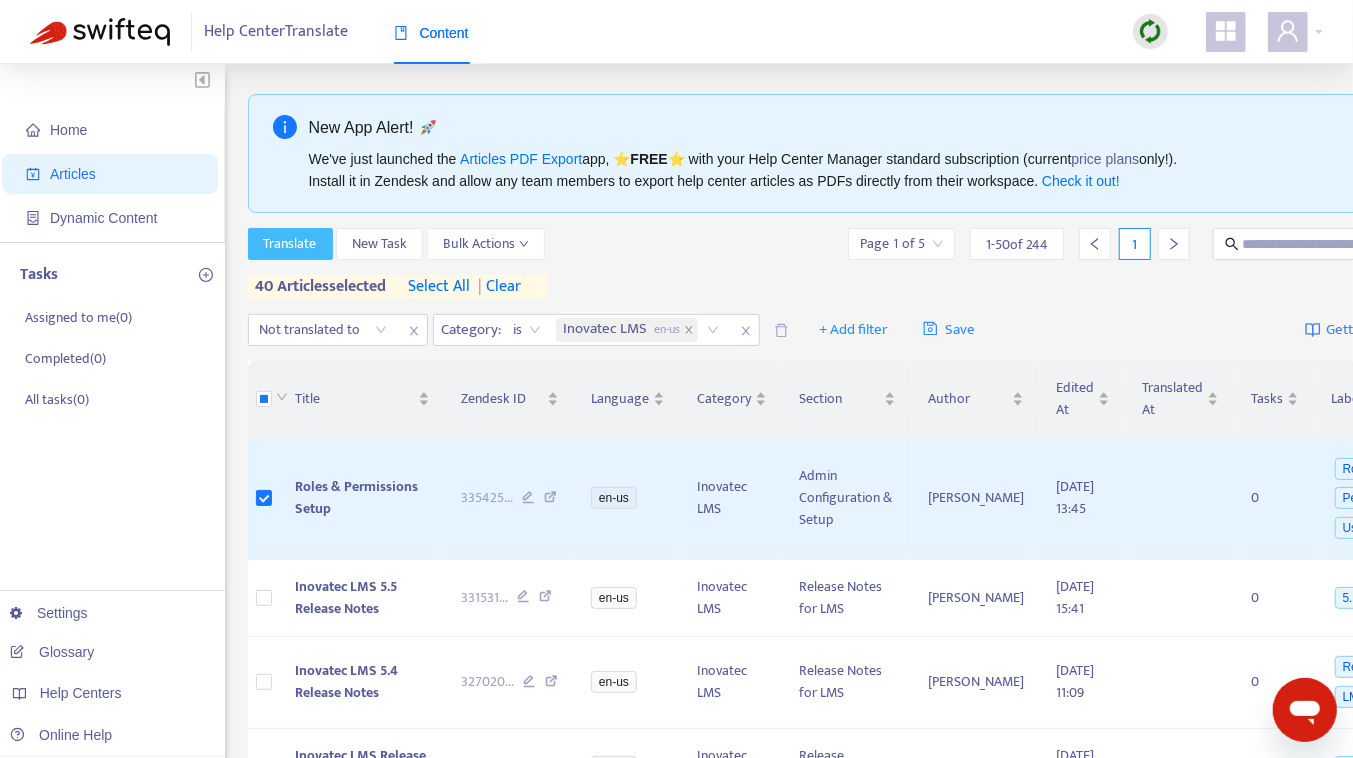 click on "Translate" at bounding box center [290, 244] 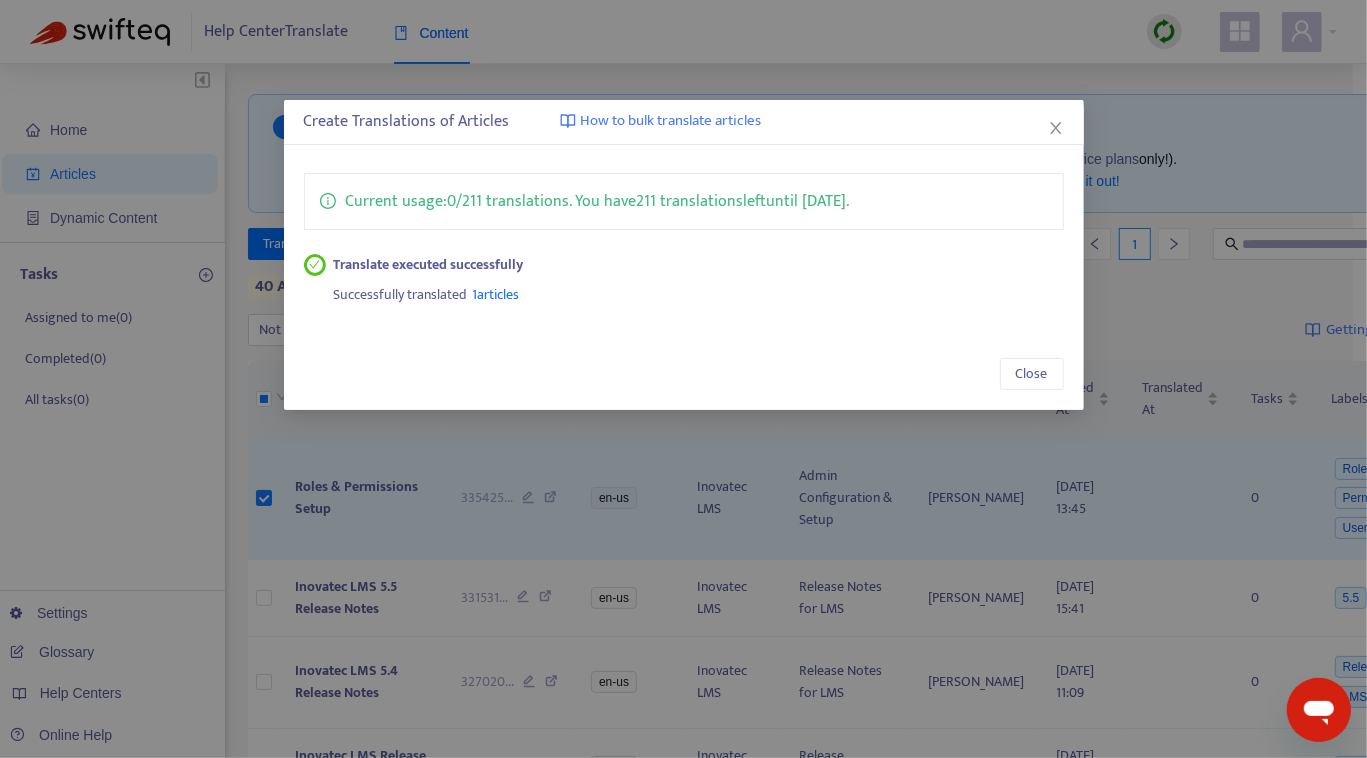 click on "How to bulk translate articles" at bounding box center (671, 121) 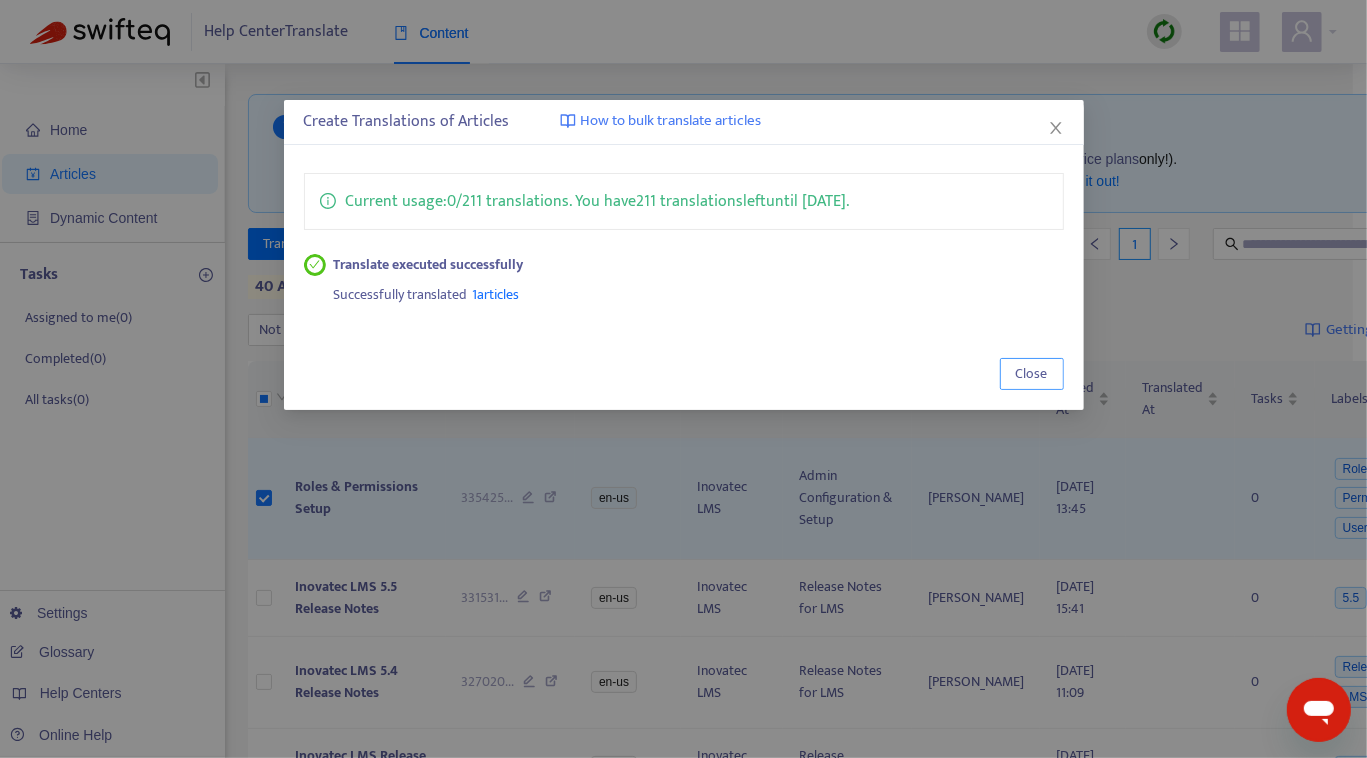 click on "Close" at bounding box center (1032, 374) 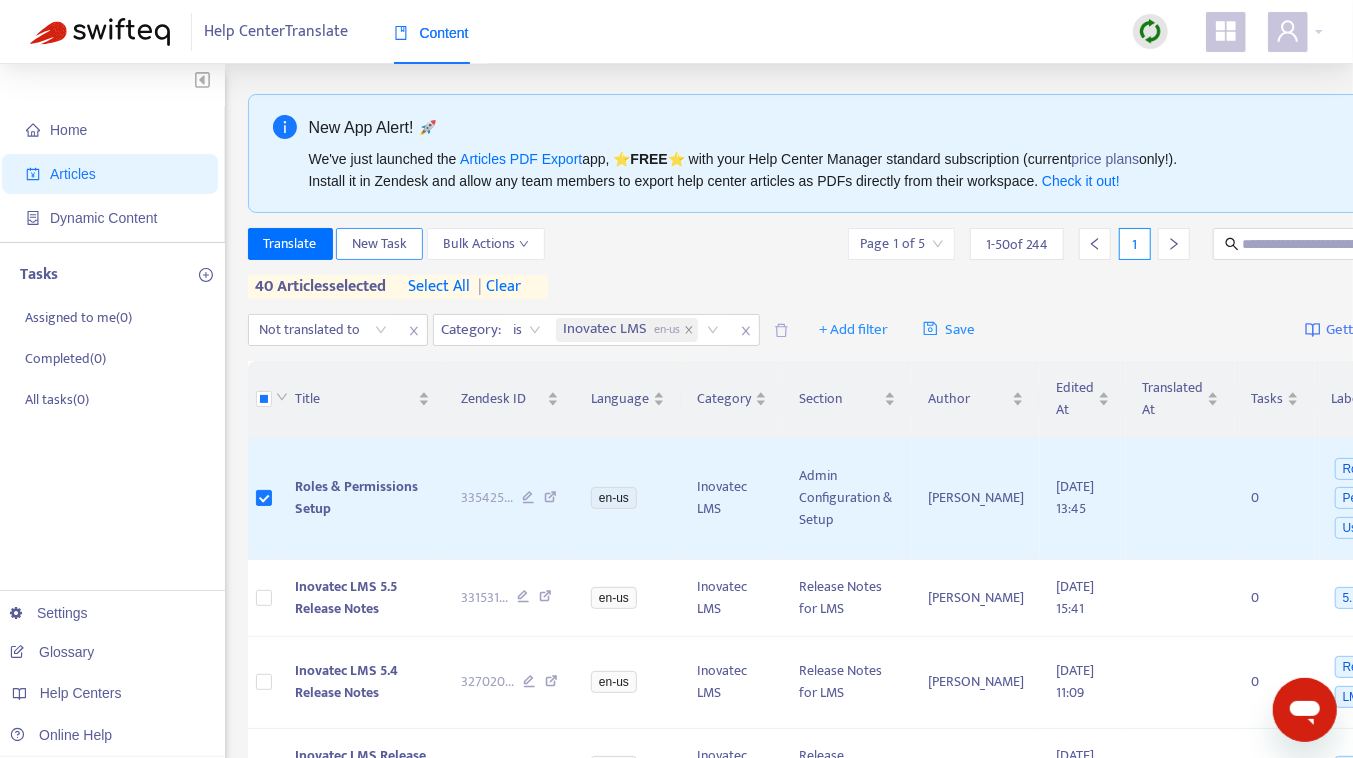 click on "New Task" at bounding box center [379, 244] 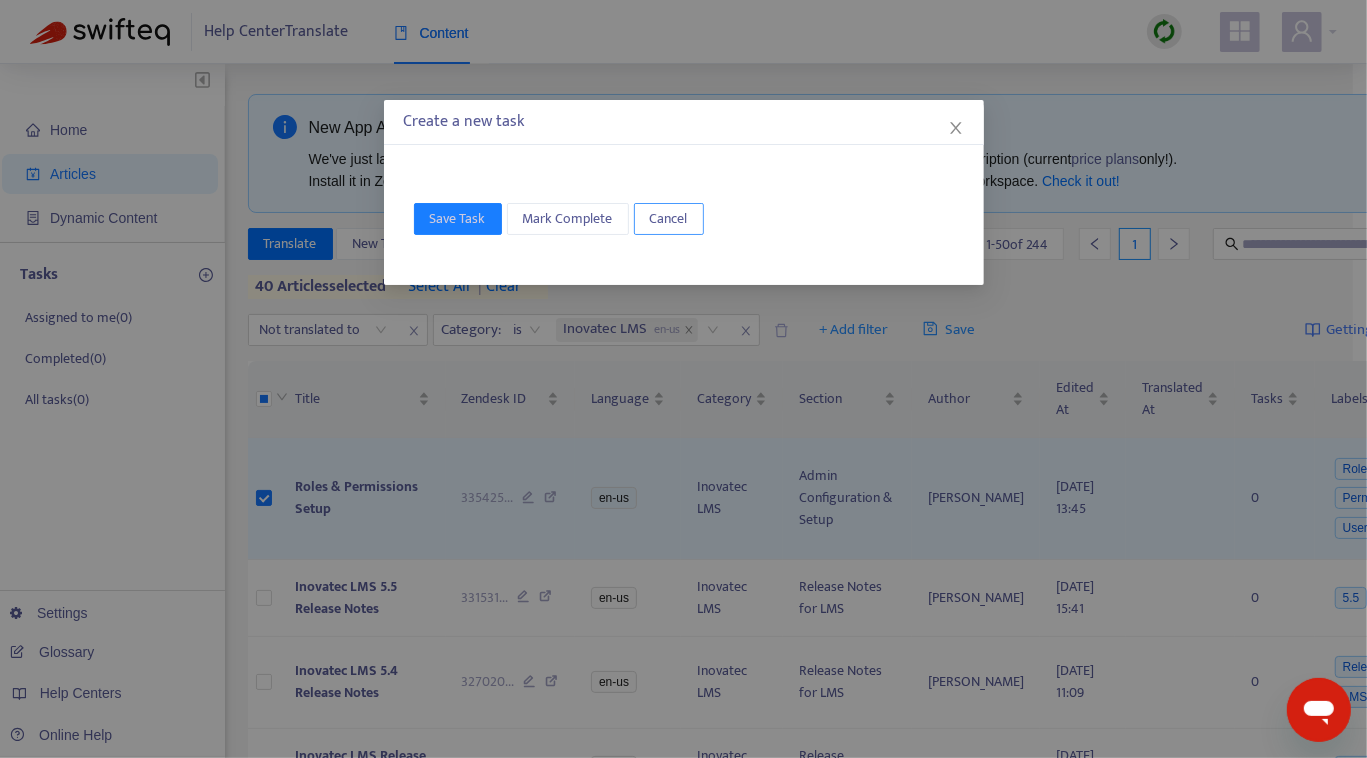 click on "Cancel" at bounding box center [669, 219] 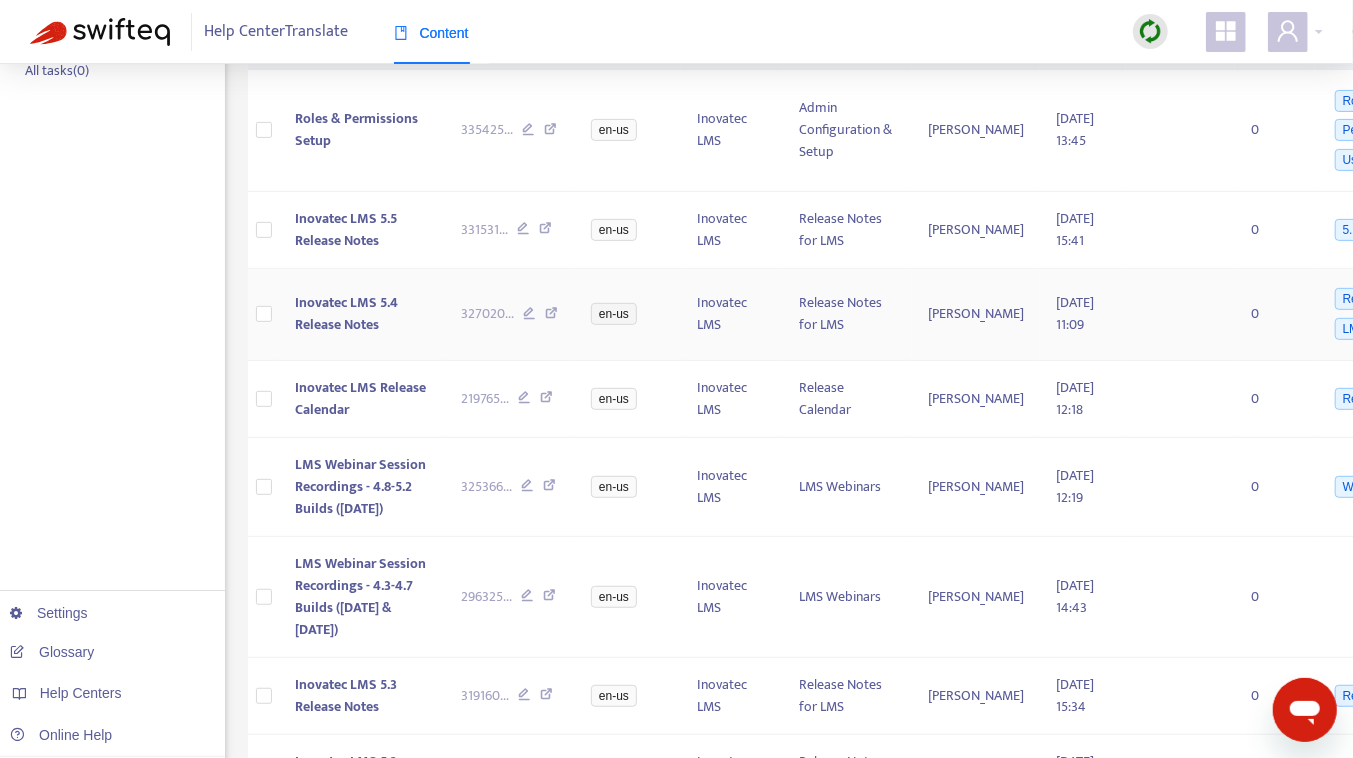 scroll, scrollTop: 0, scrollLeft: 0, axis: both 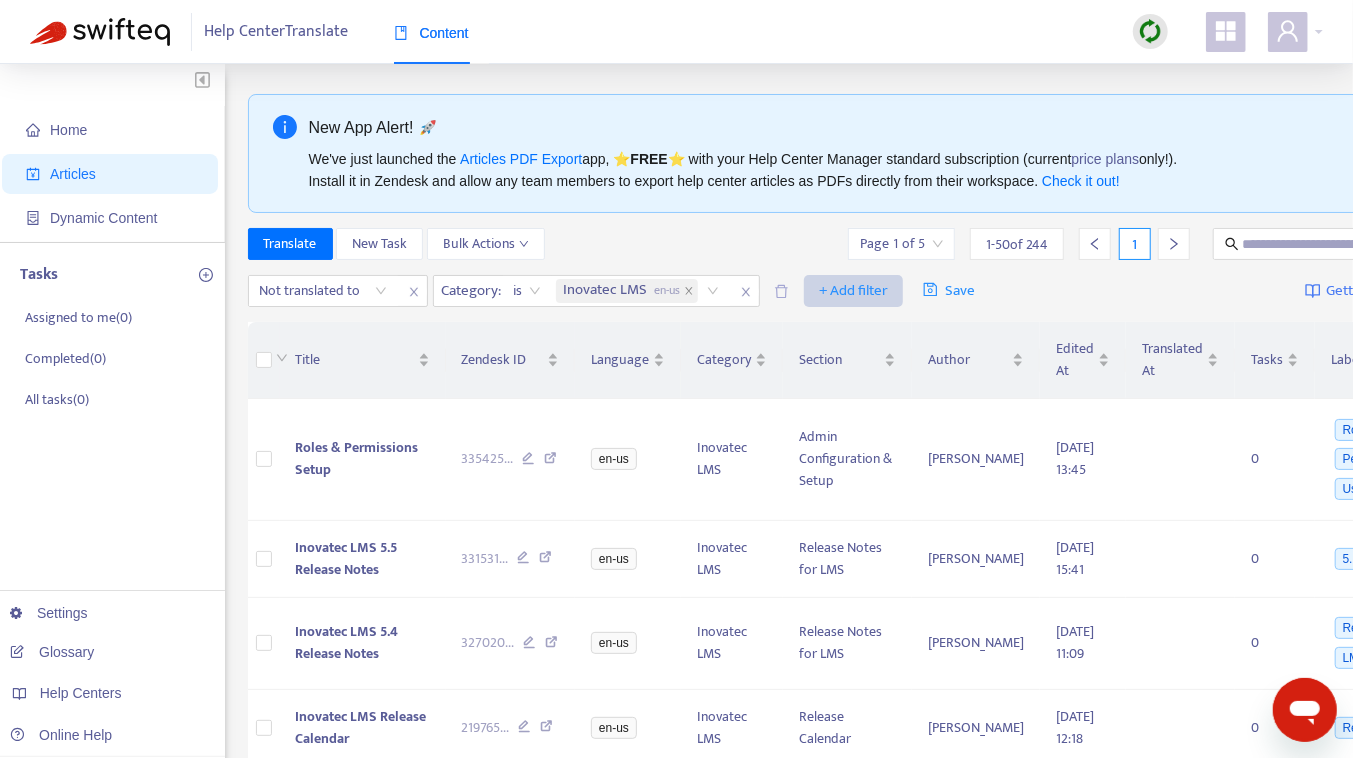 click on "+ Add filter" at bounding box center [853, 291] 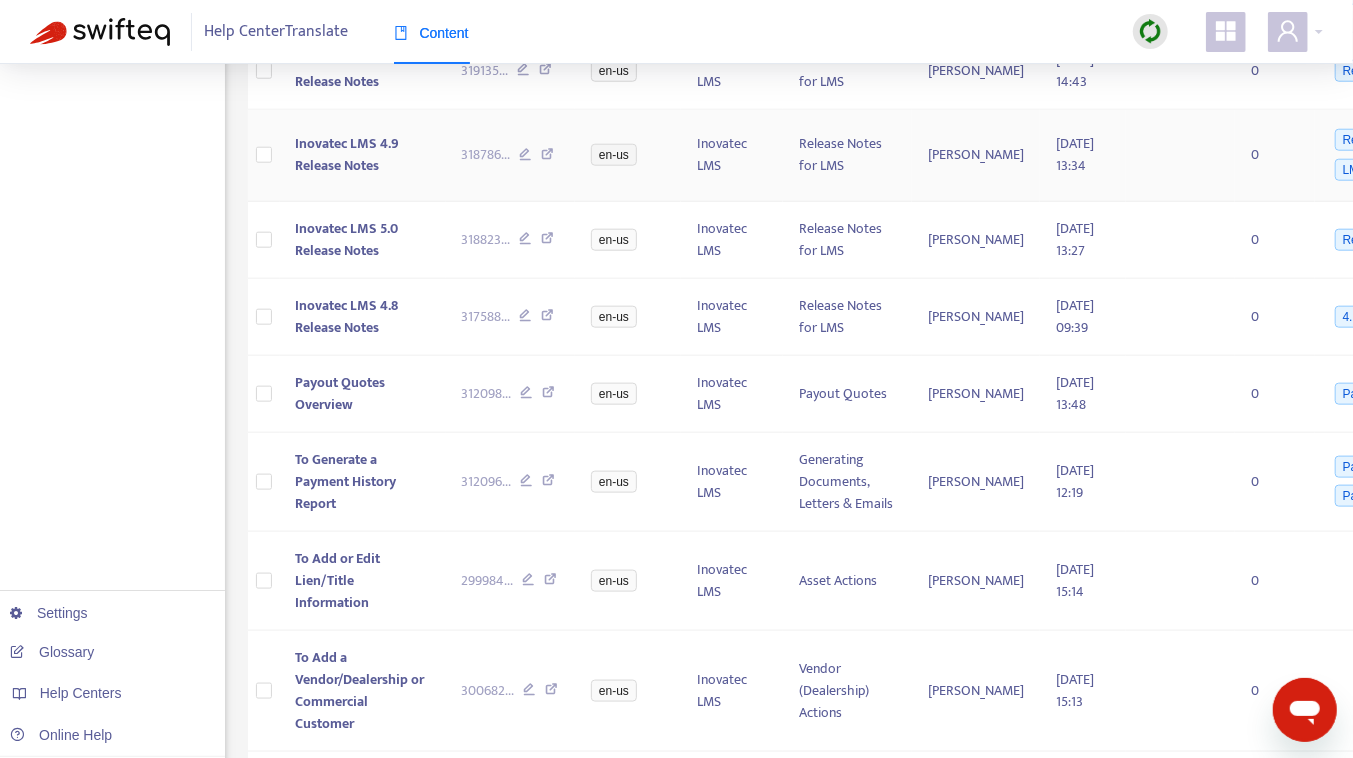 scroll, scrollTop: 1090, scrollLeft: 0, axis: vertical 